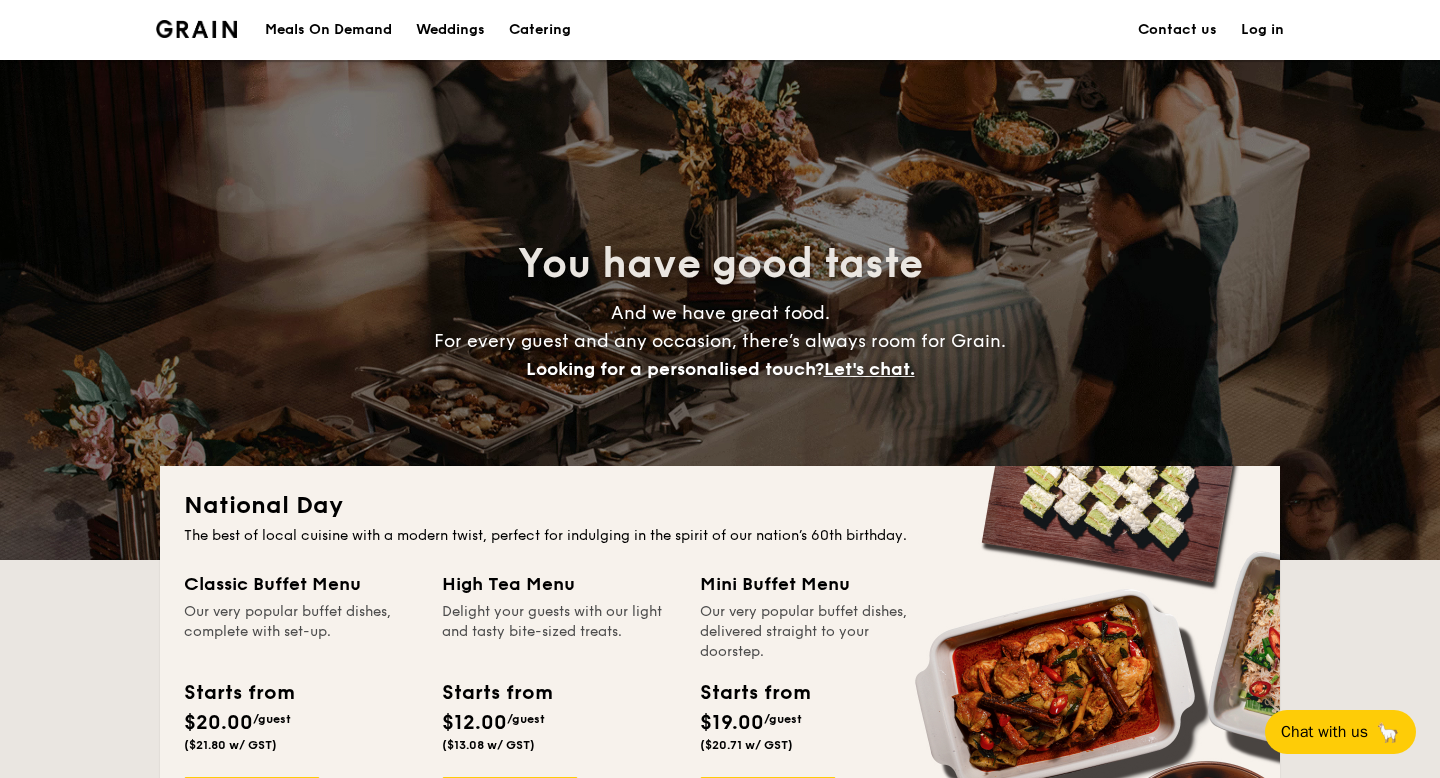 scroll, scrollTop: 0, scrollLeft: 0, axis: both 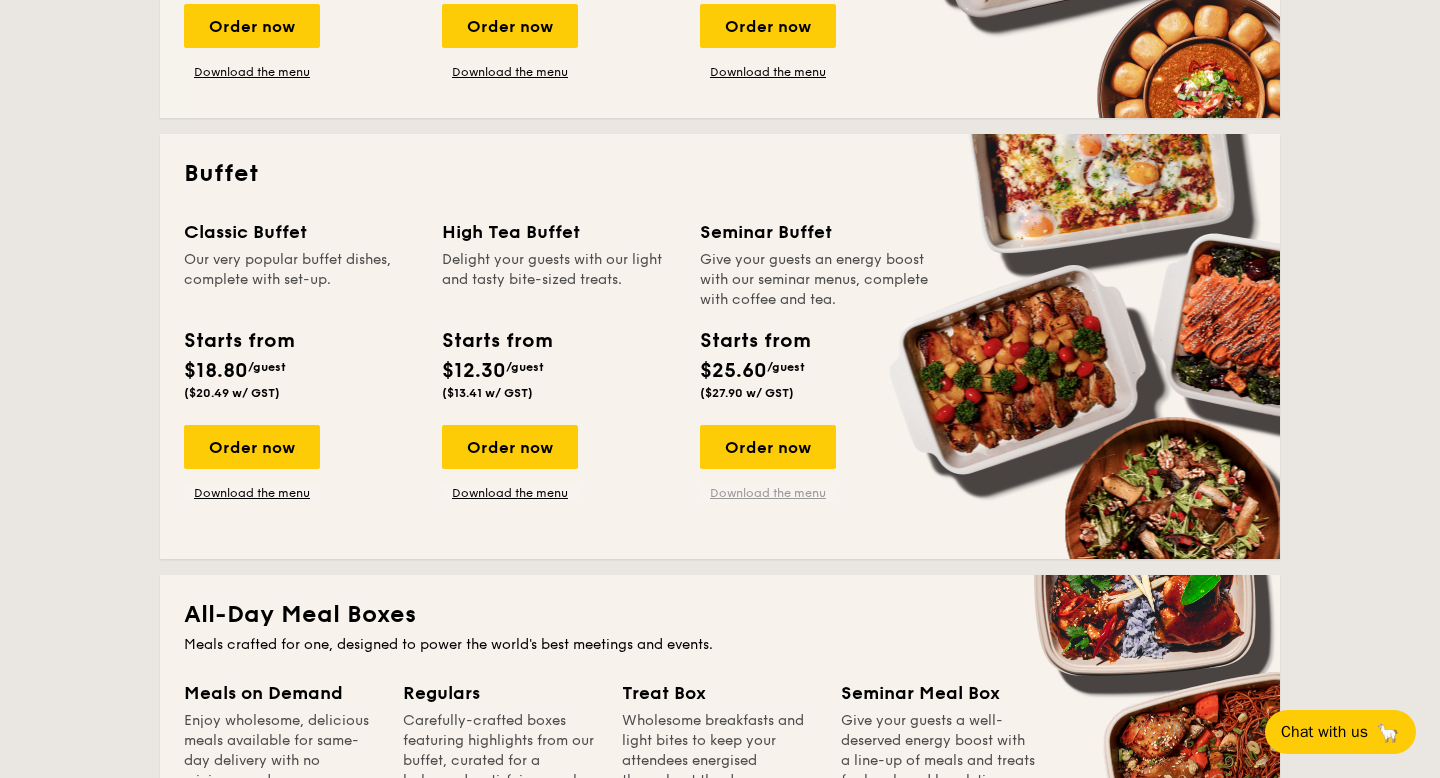 click on "Download the menu" at bounding box center [768, 493] 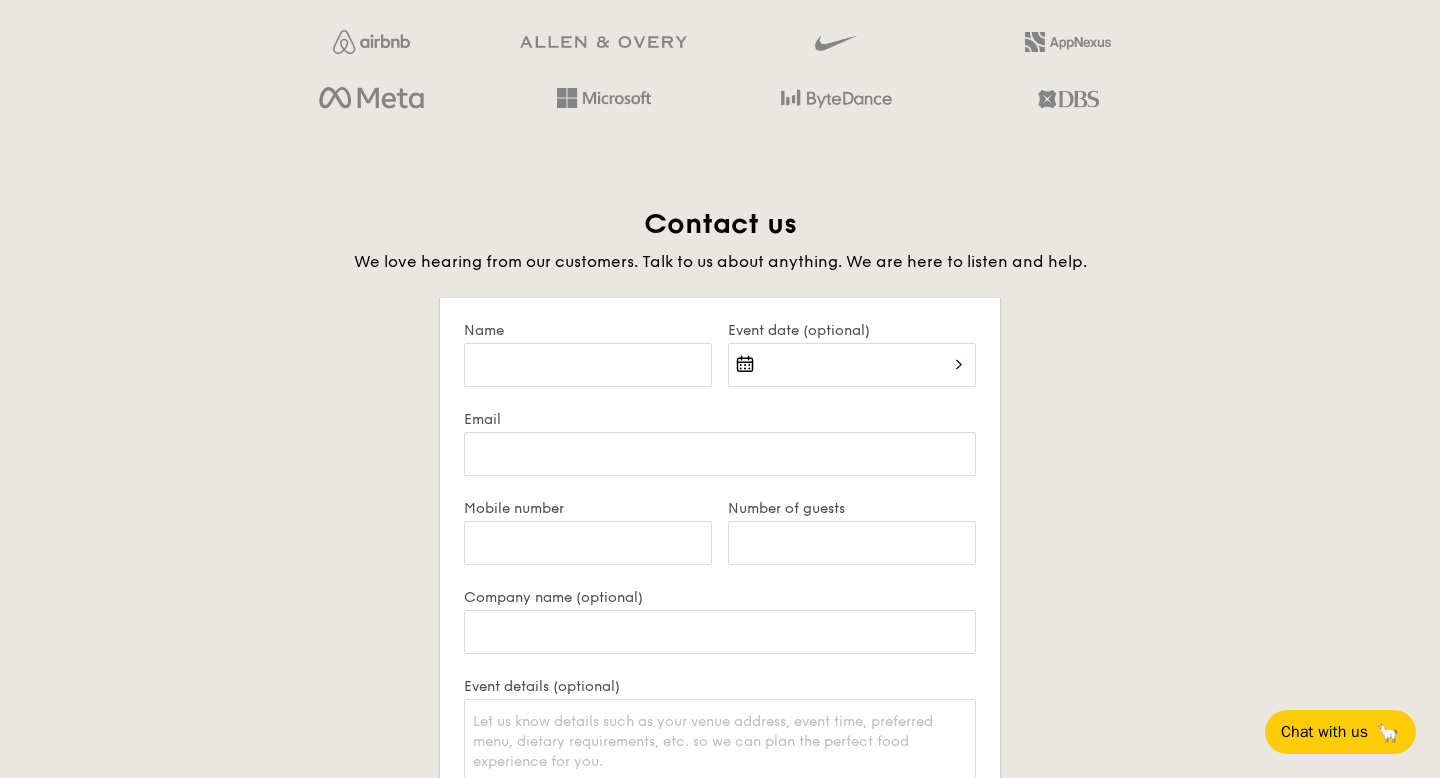 scroll, scrollTop: 3682, scrollLeft: 0, axis: vertical 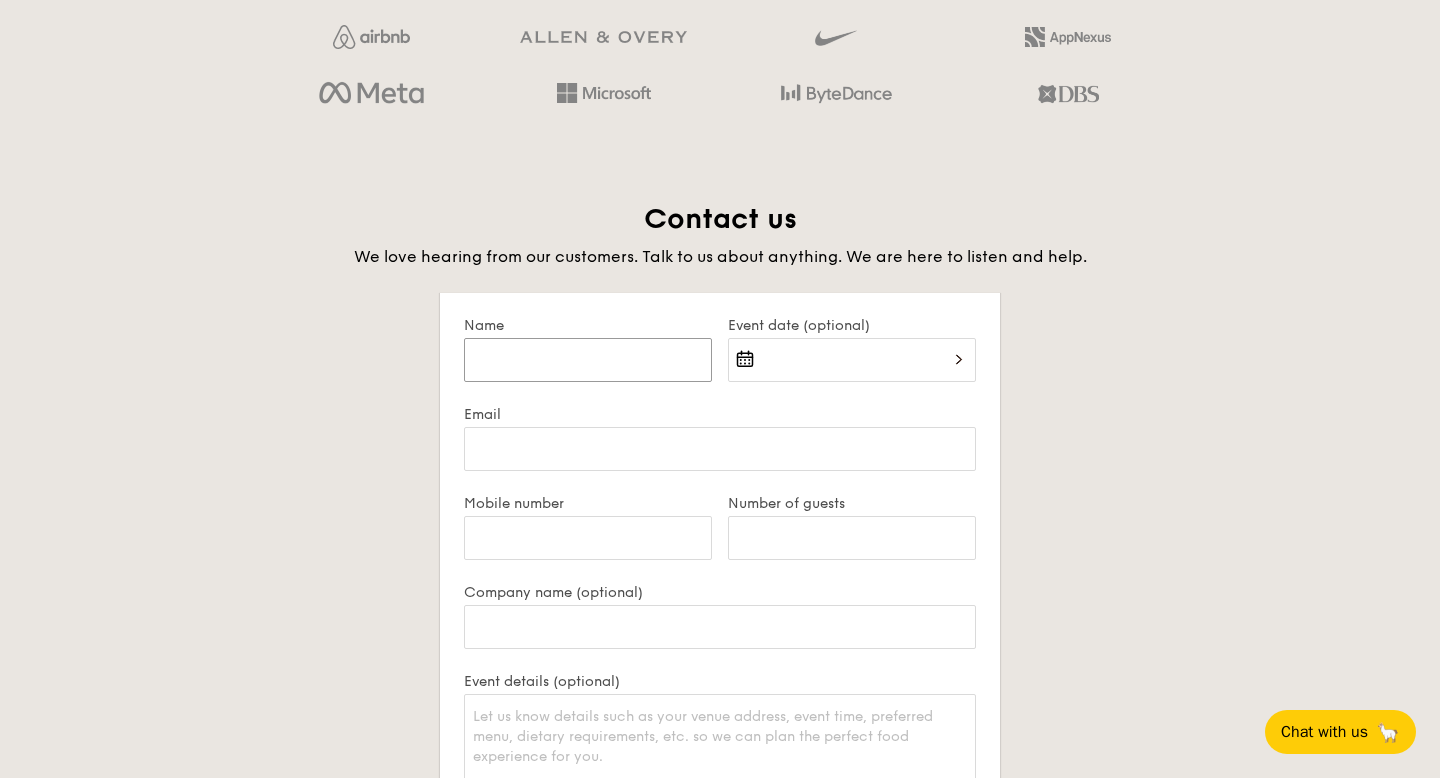 click on "Name" at bounding box center [588, 360] 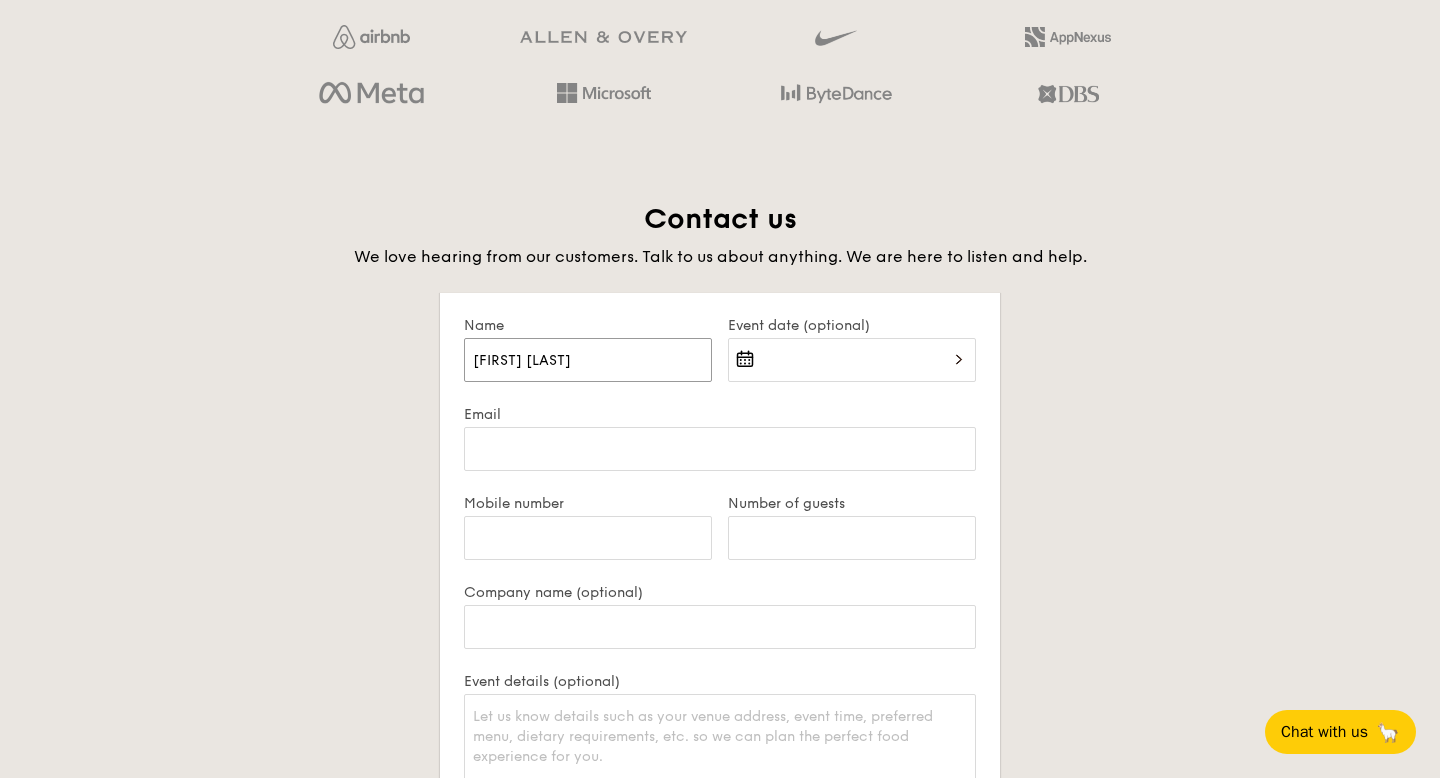 type on "[FIRST] [LAST]" 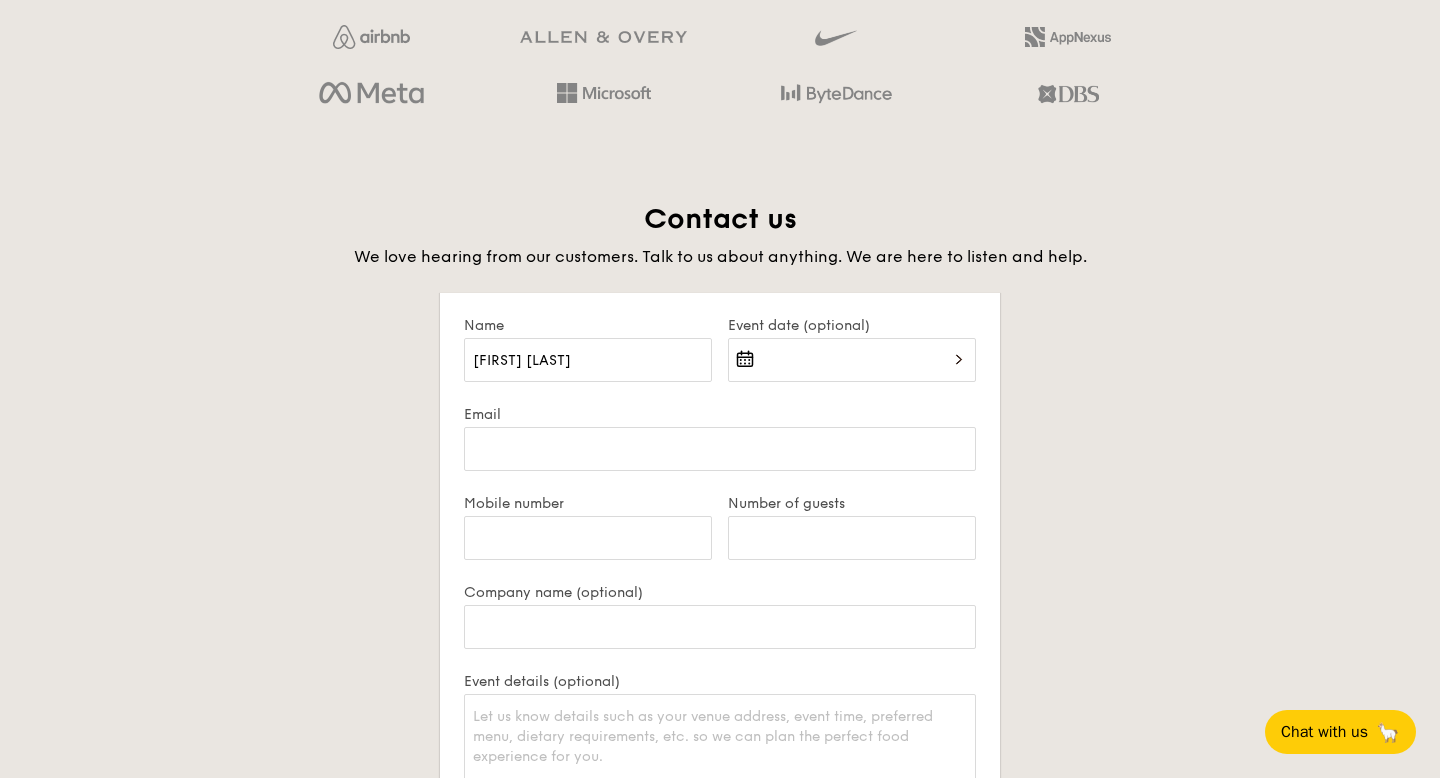 click at bounding box center [852, 372] 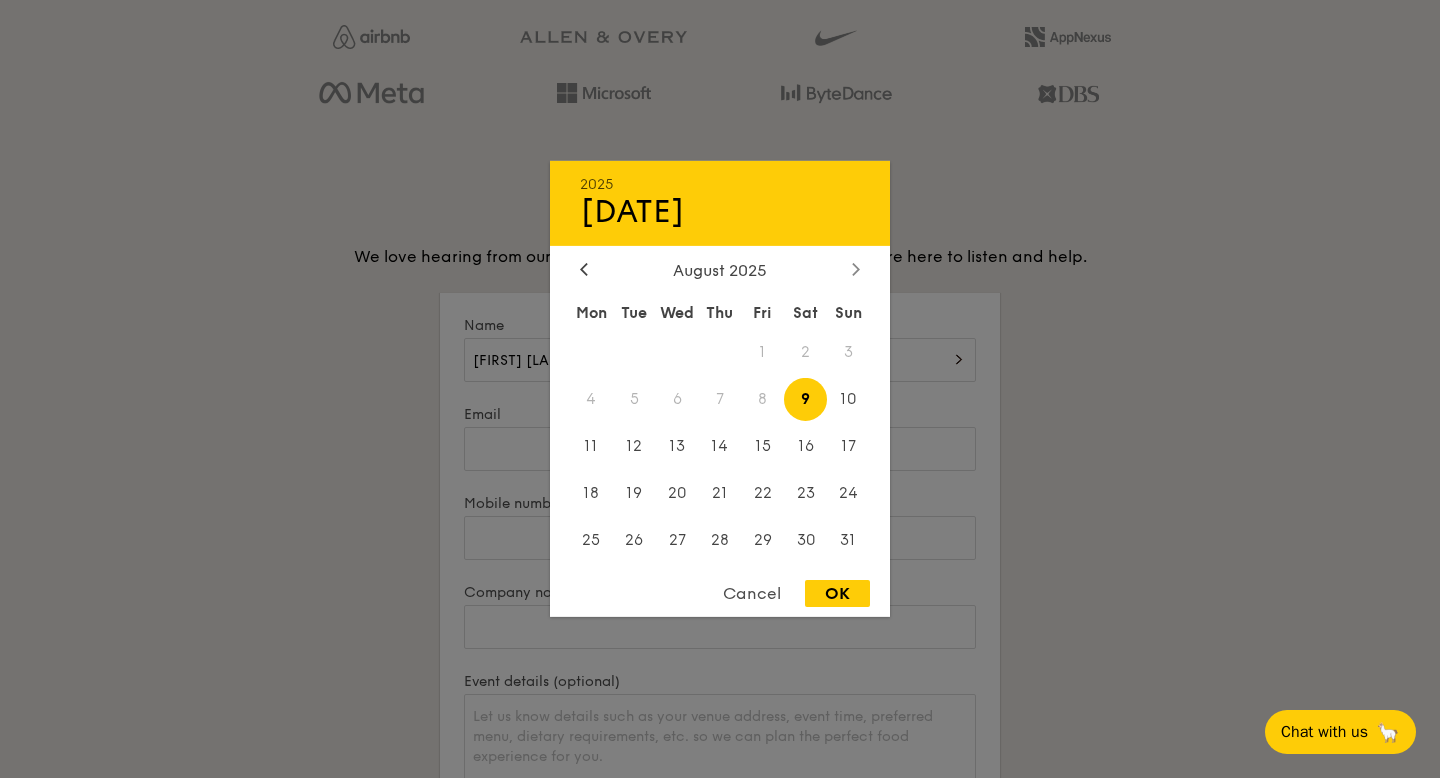 click at bounding box center (856, 270) 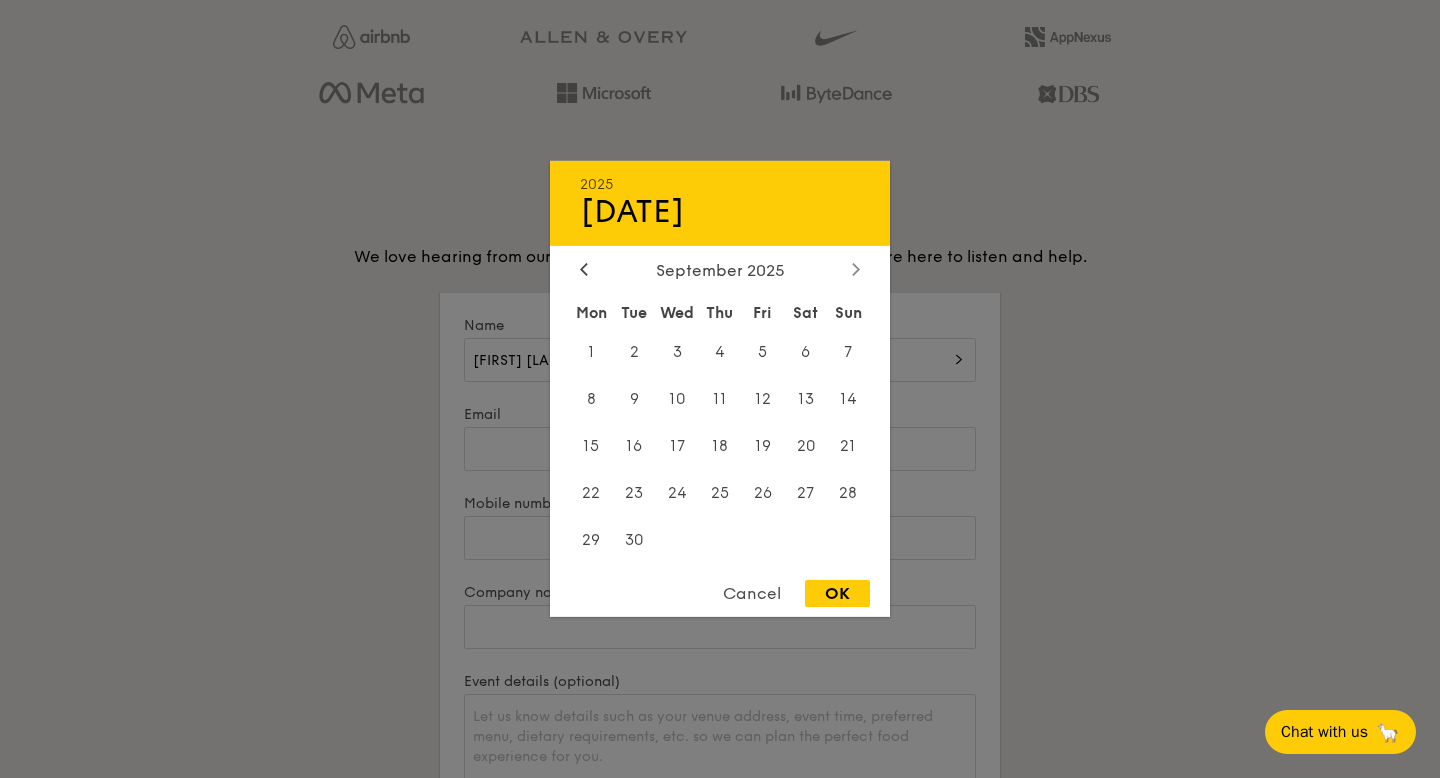 click 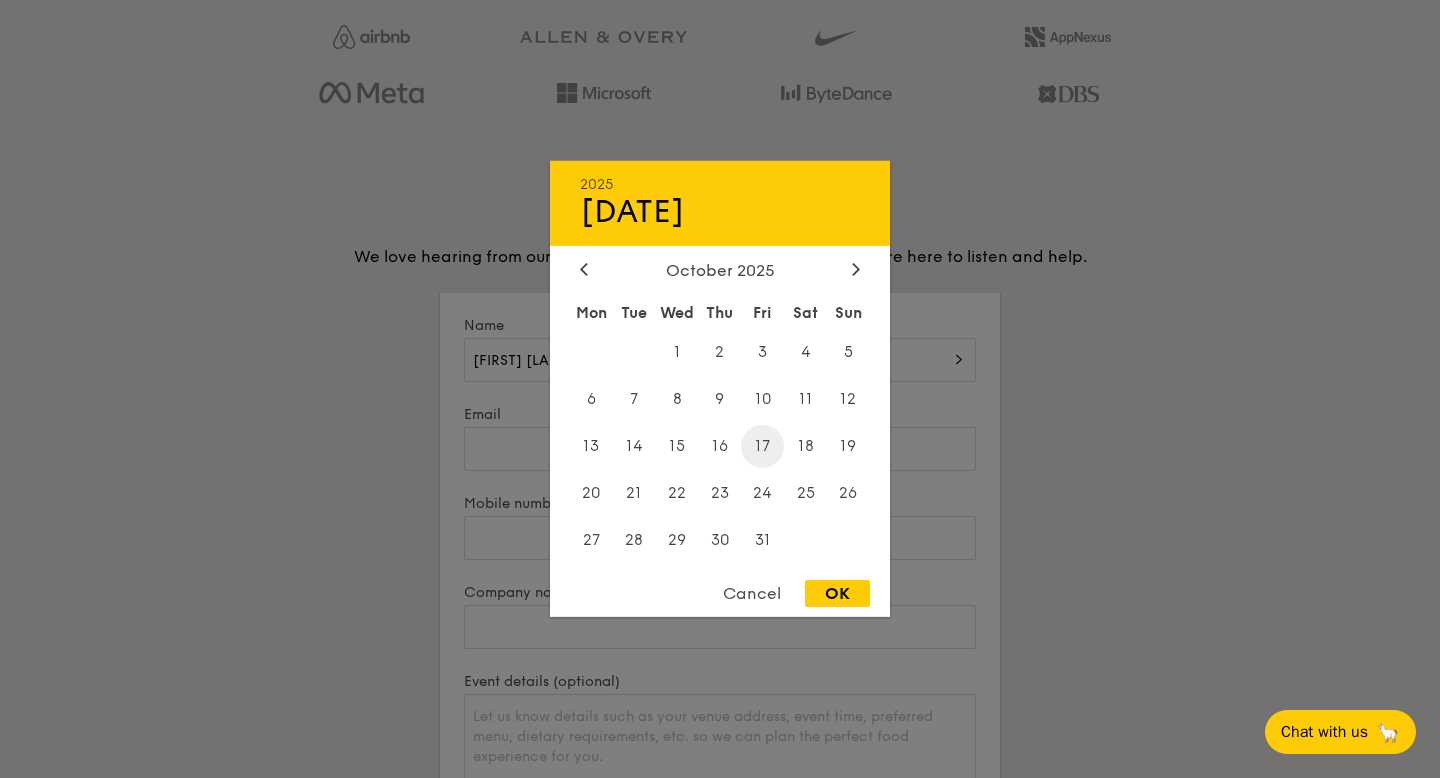 click on "17" at bounding box center [762, 446] 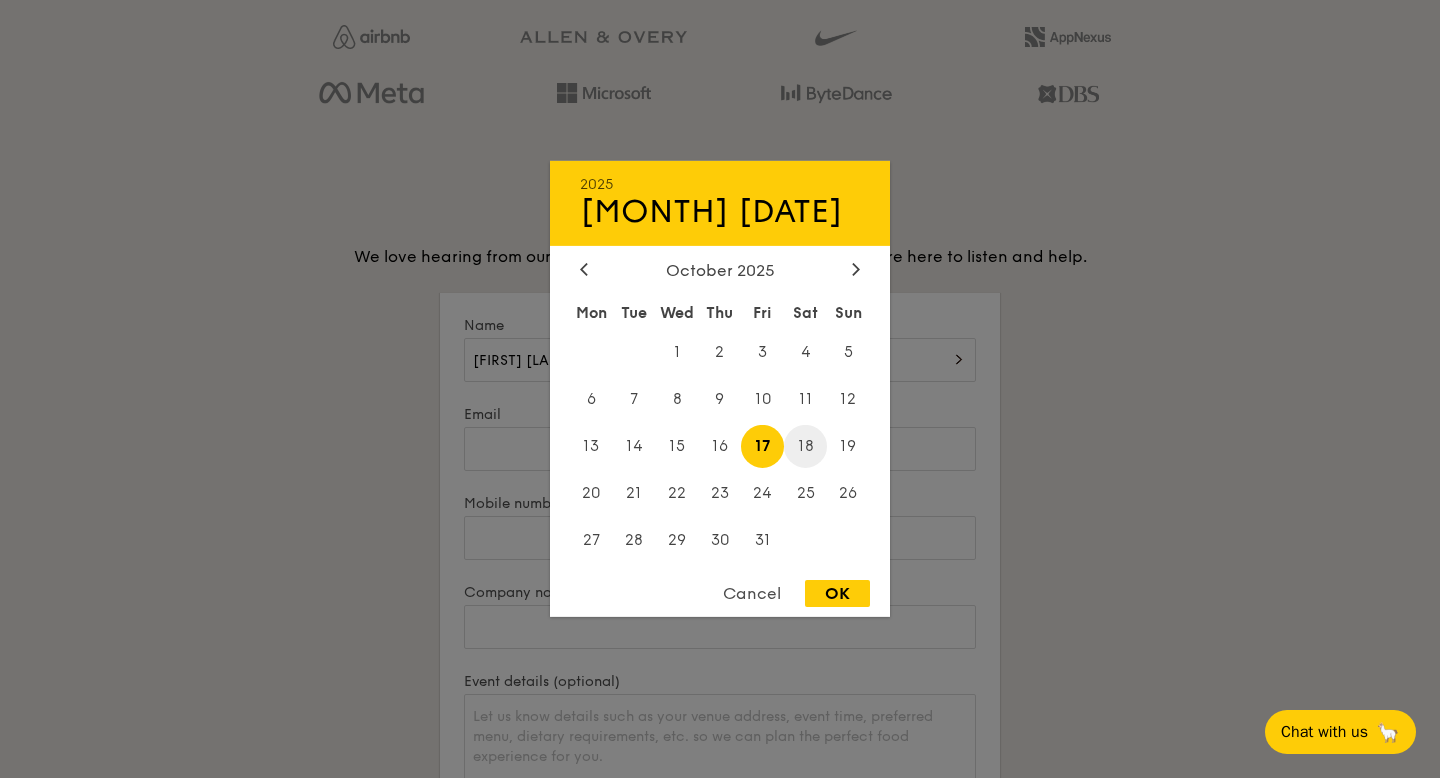 click on "18" at bounding box center (805, 446) 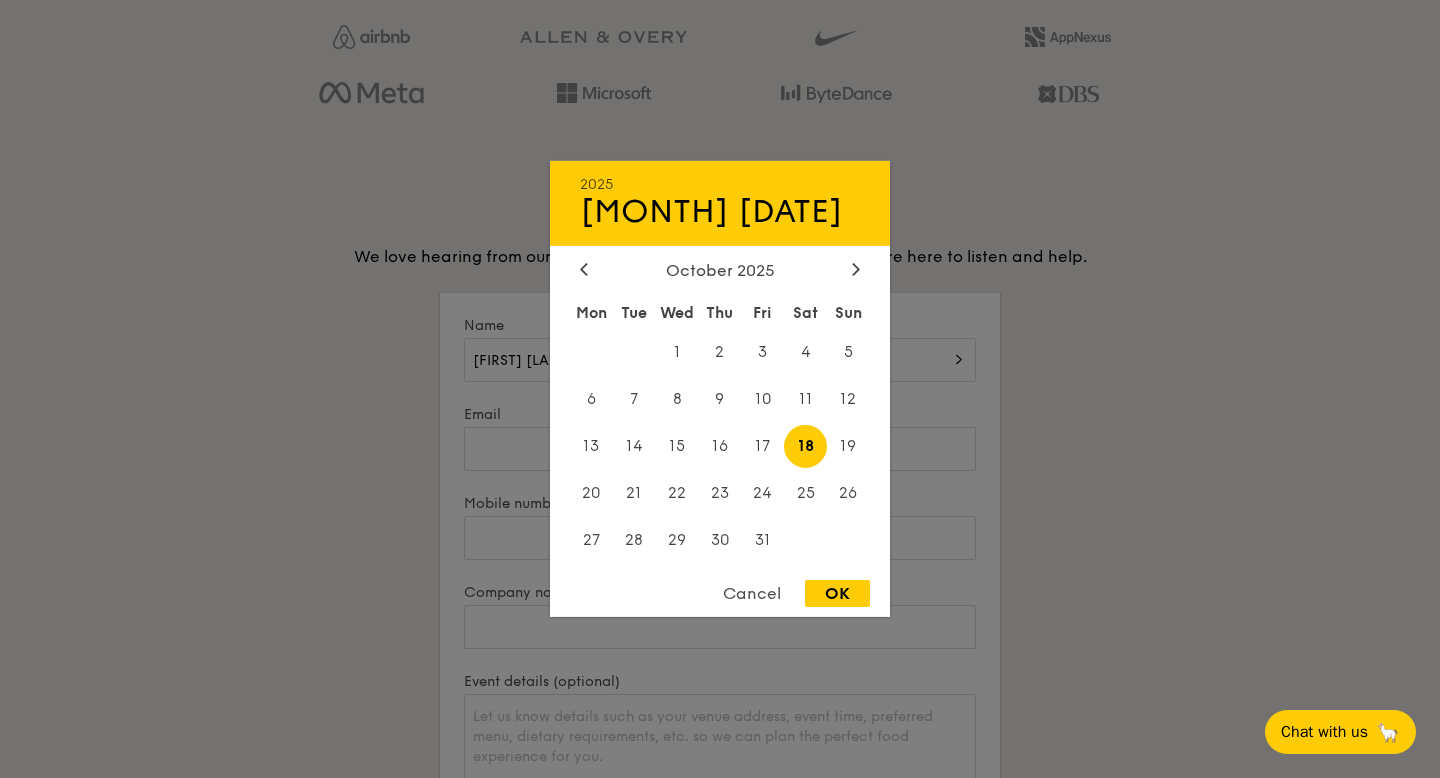 click on "OK" at bounding box center [837, 593] 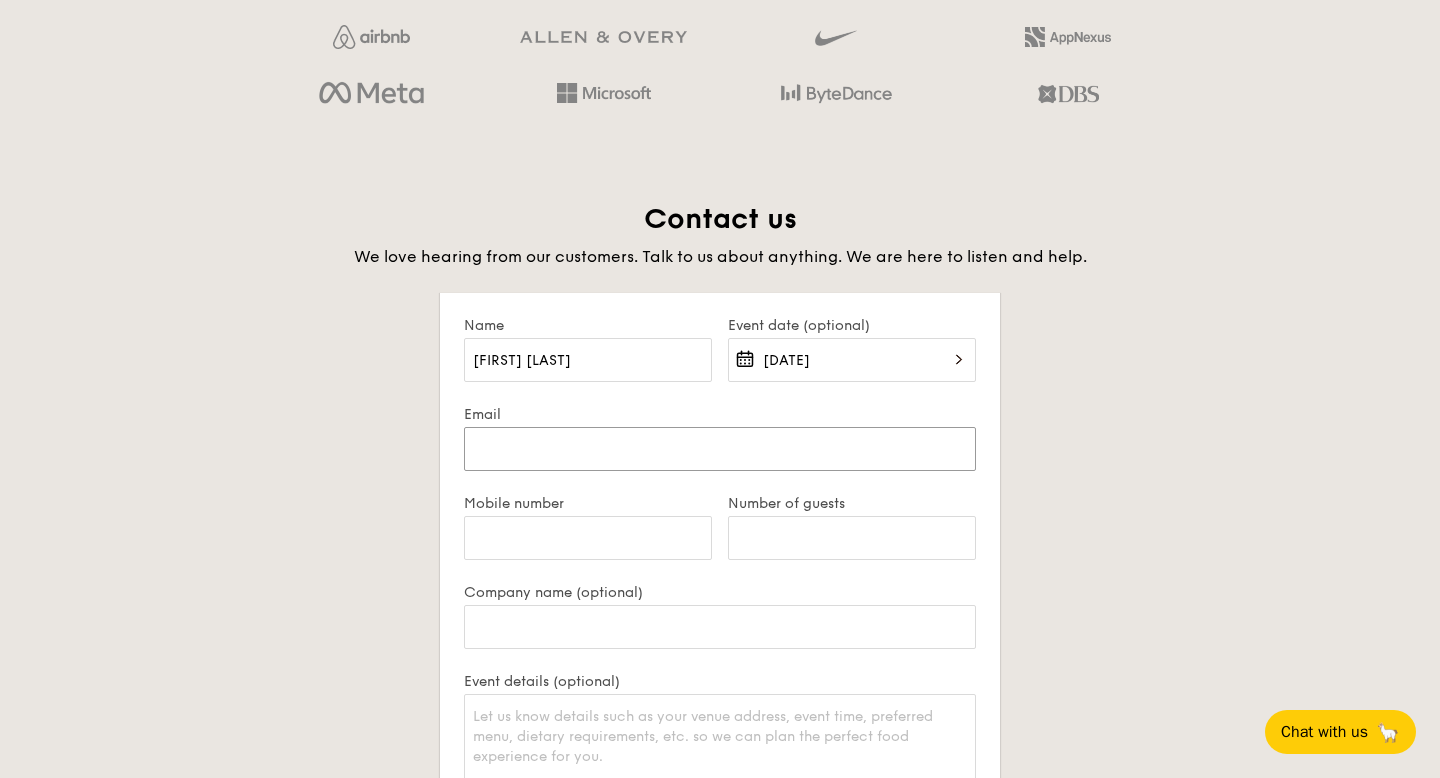 click on "Email" at bounding box center [720, 449] 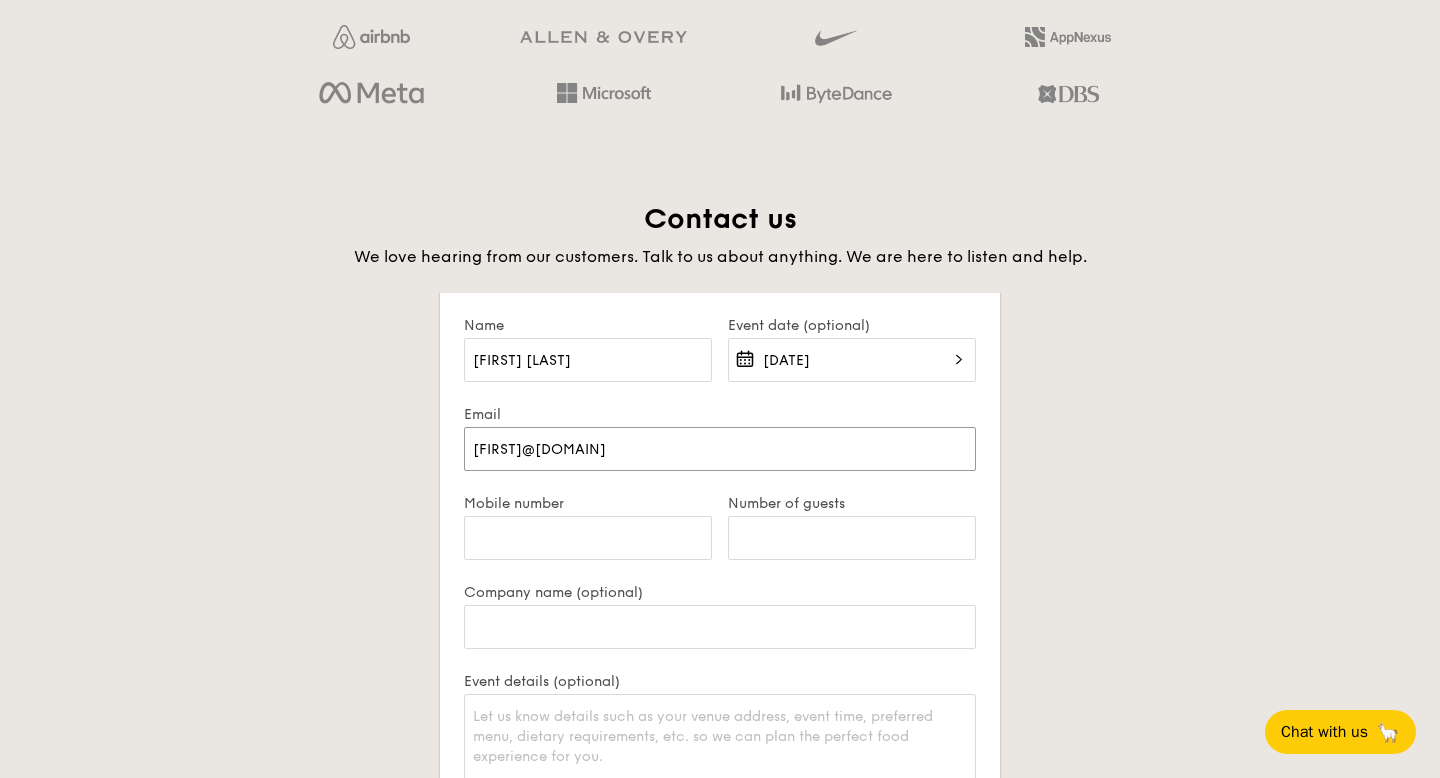 type on "[FIRST]@[DOMAIN]" 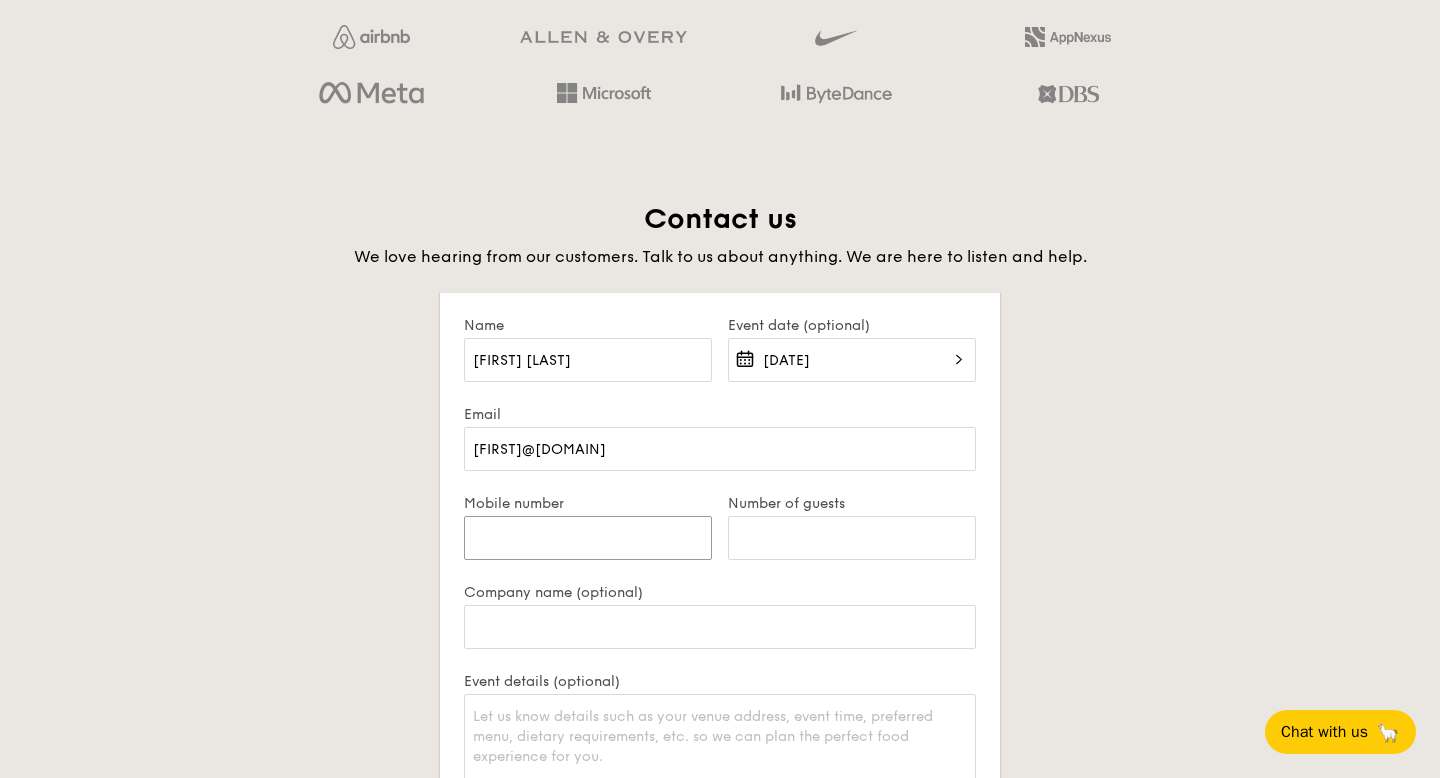 click on "Mobile number" at bounding box center [588, 538] 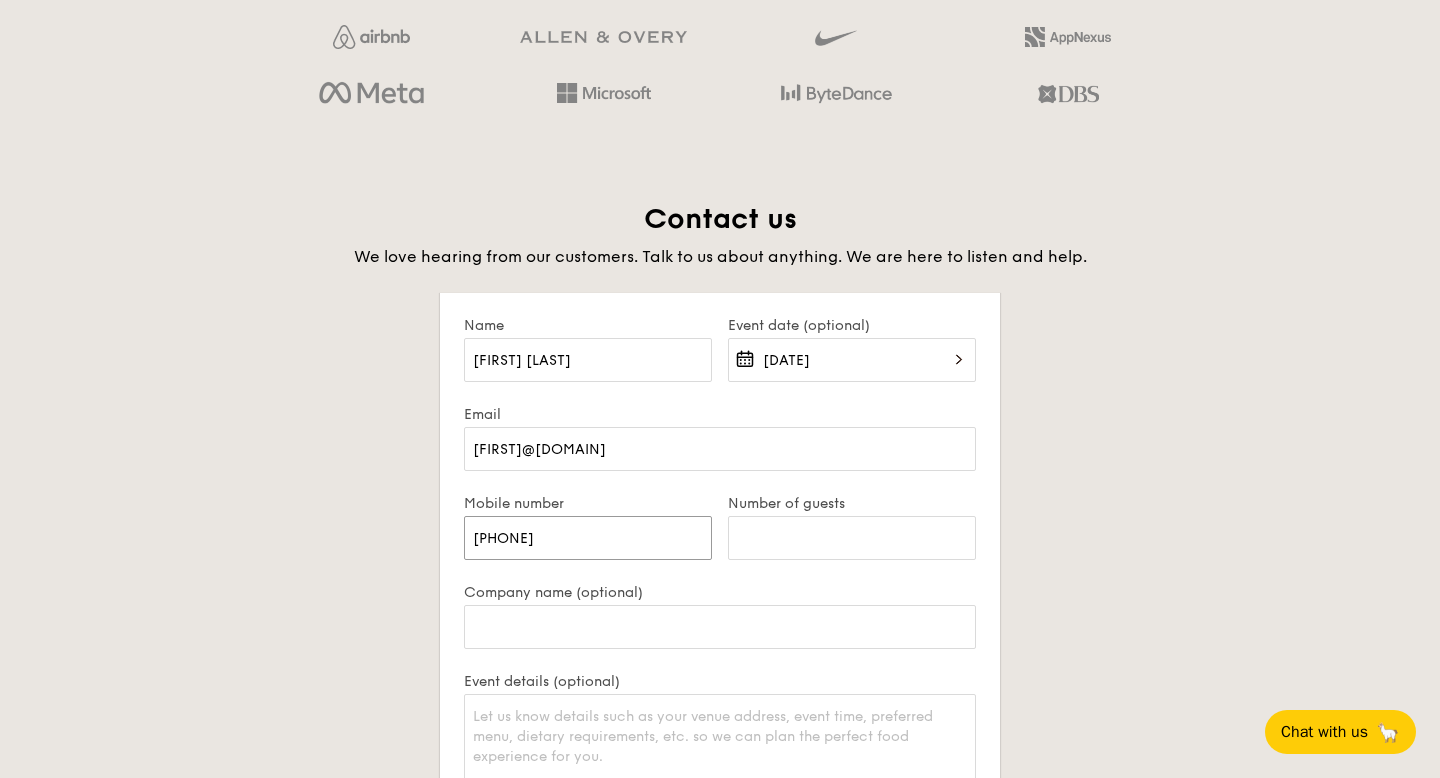 type on "[PHONE]" 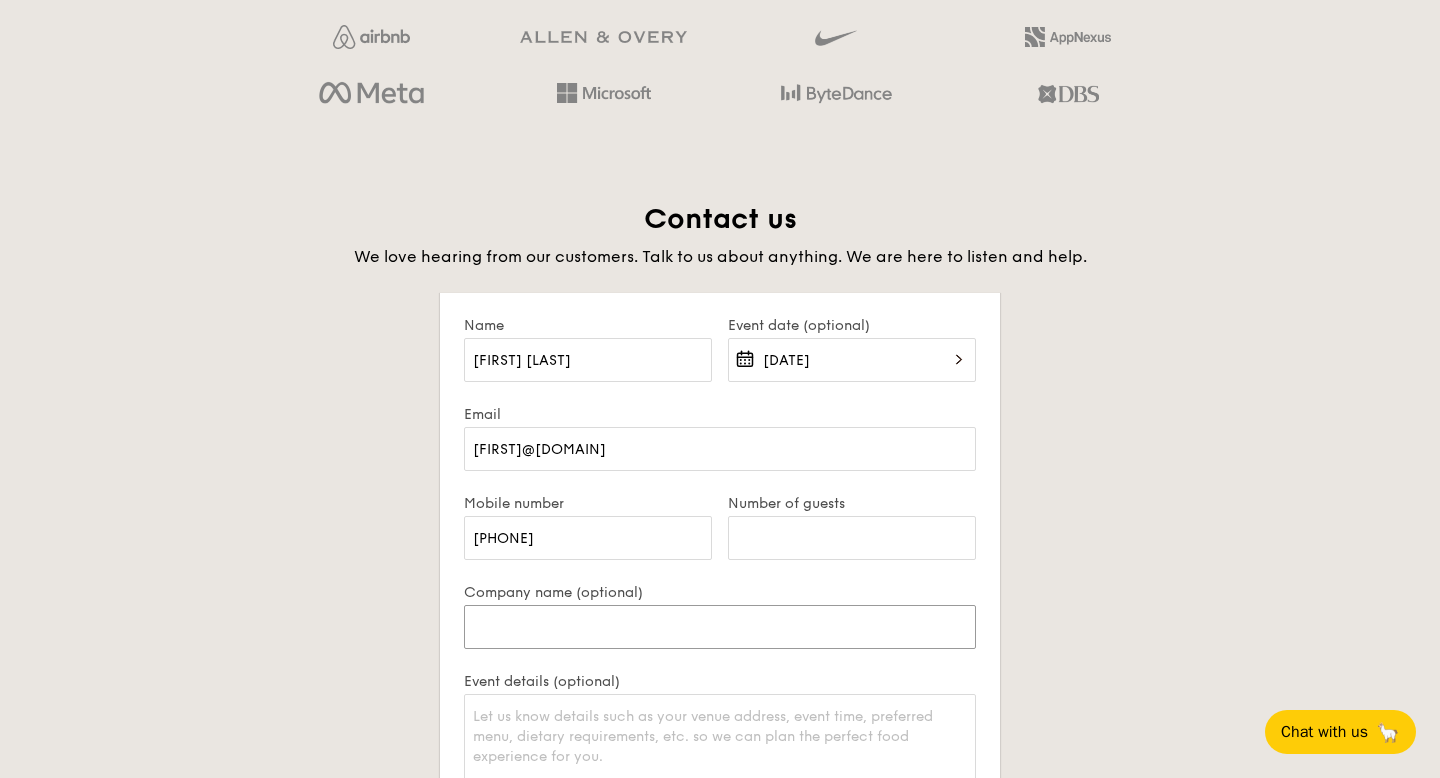 click on "Company name (optional)" at bounding box center (720, 627) 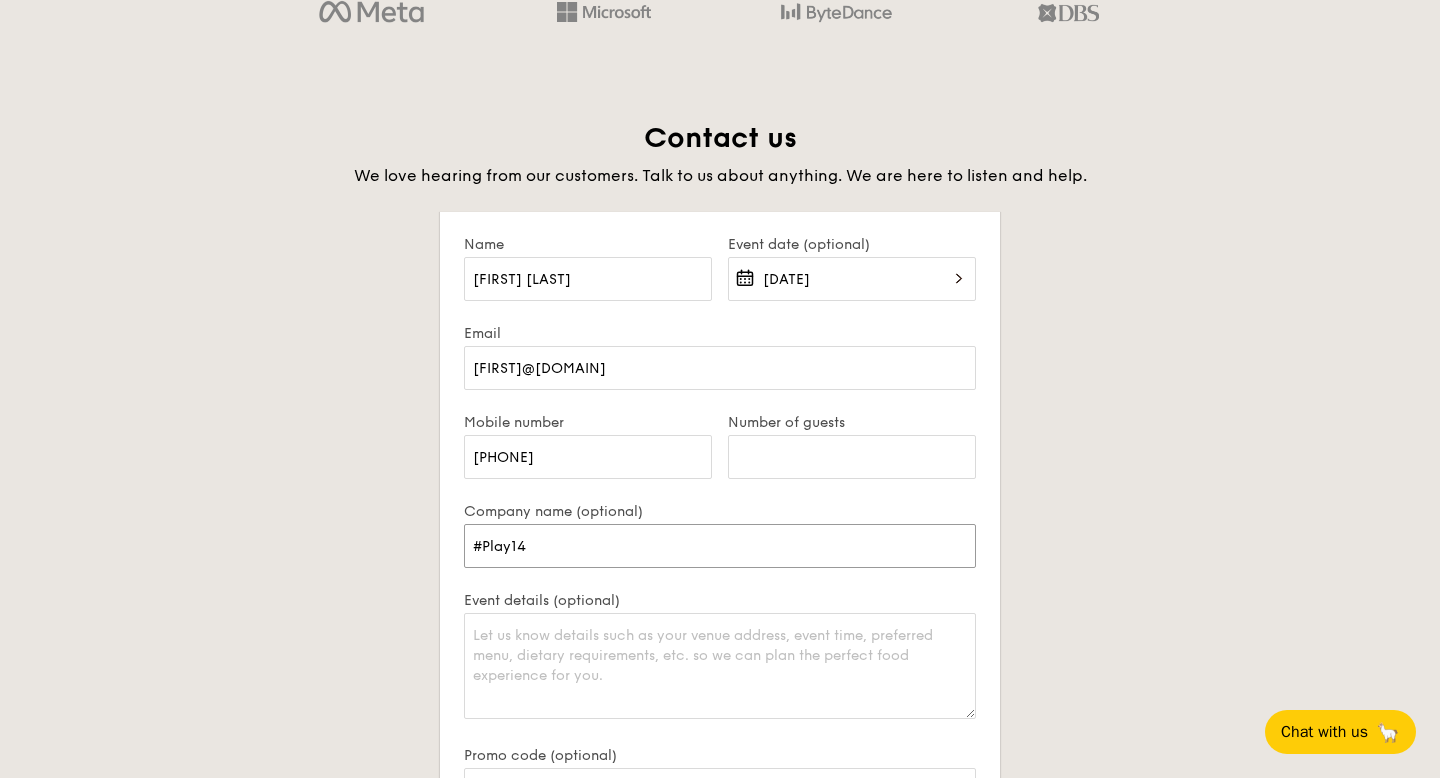 scroll, scrollTop: 3804, scrollLeft: 0, axis: vertical 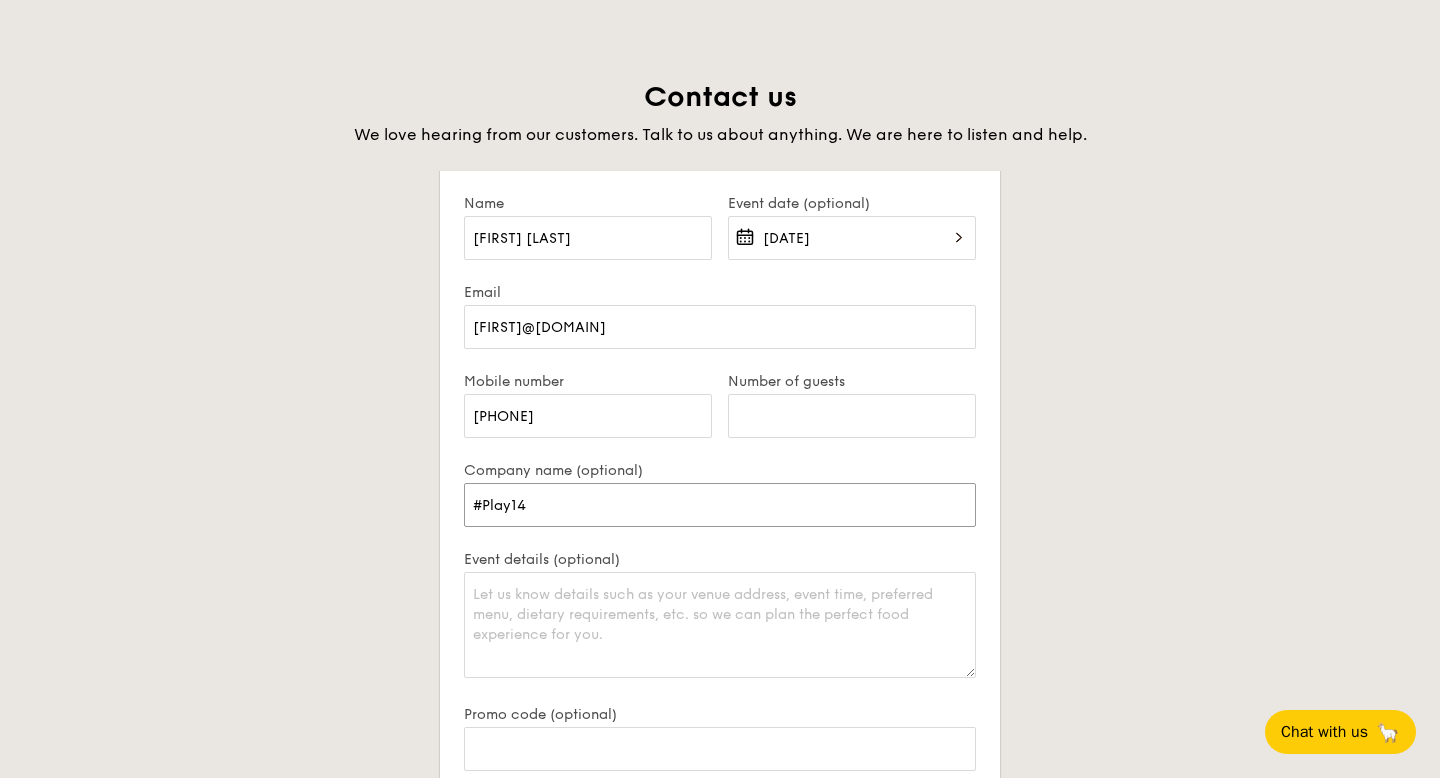 type on "#Play14" 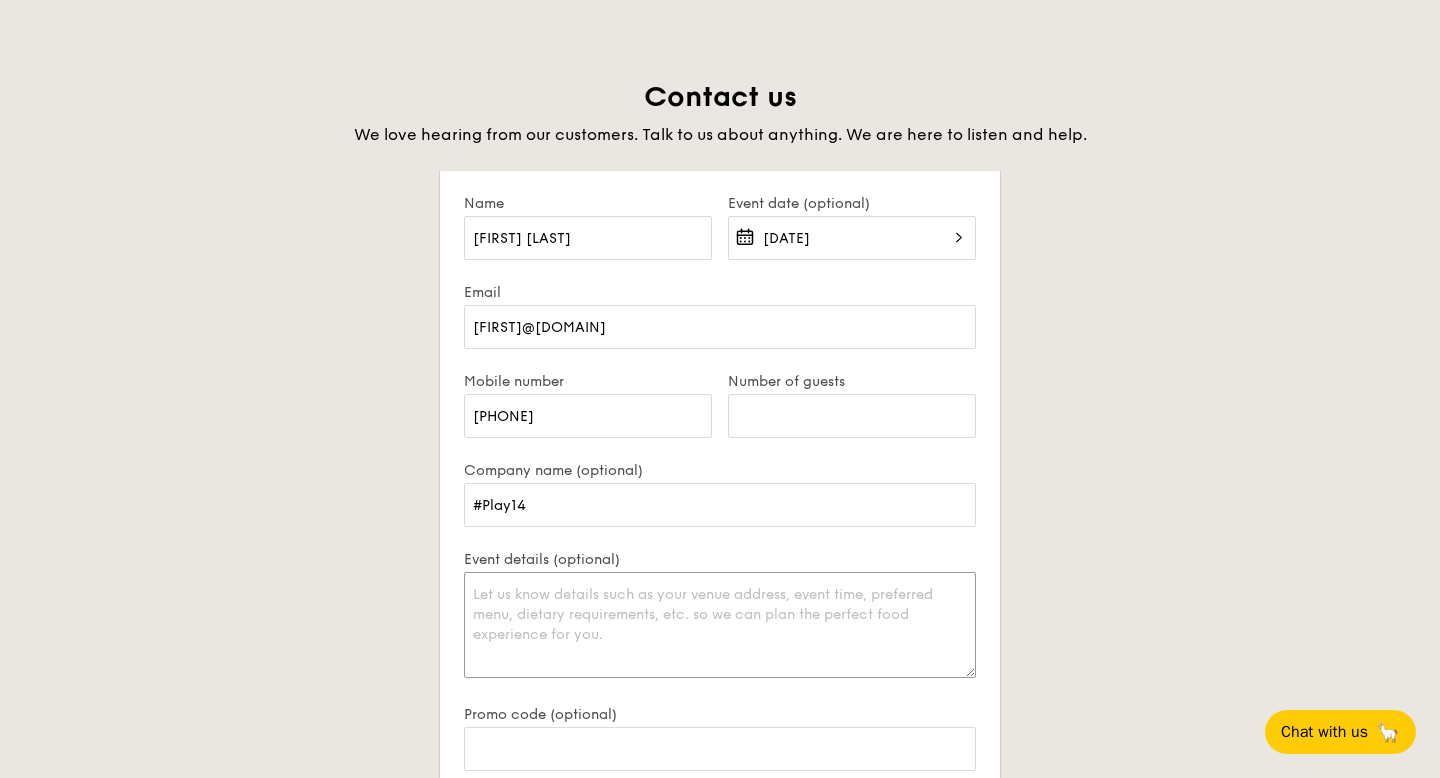 click on "Event details (optional)" at bounding box center (720, 625) 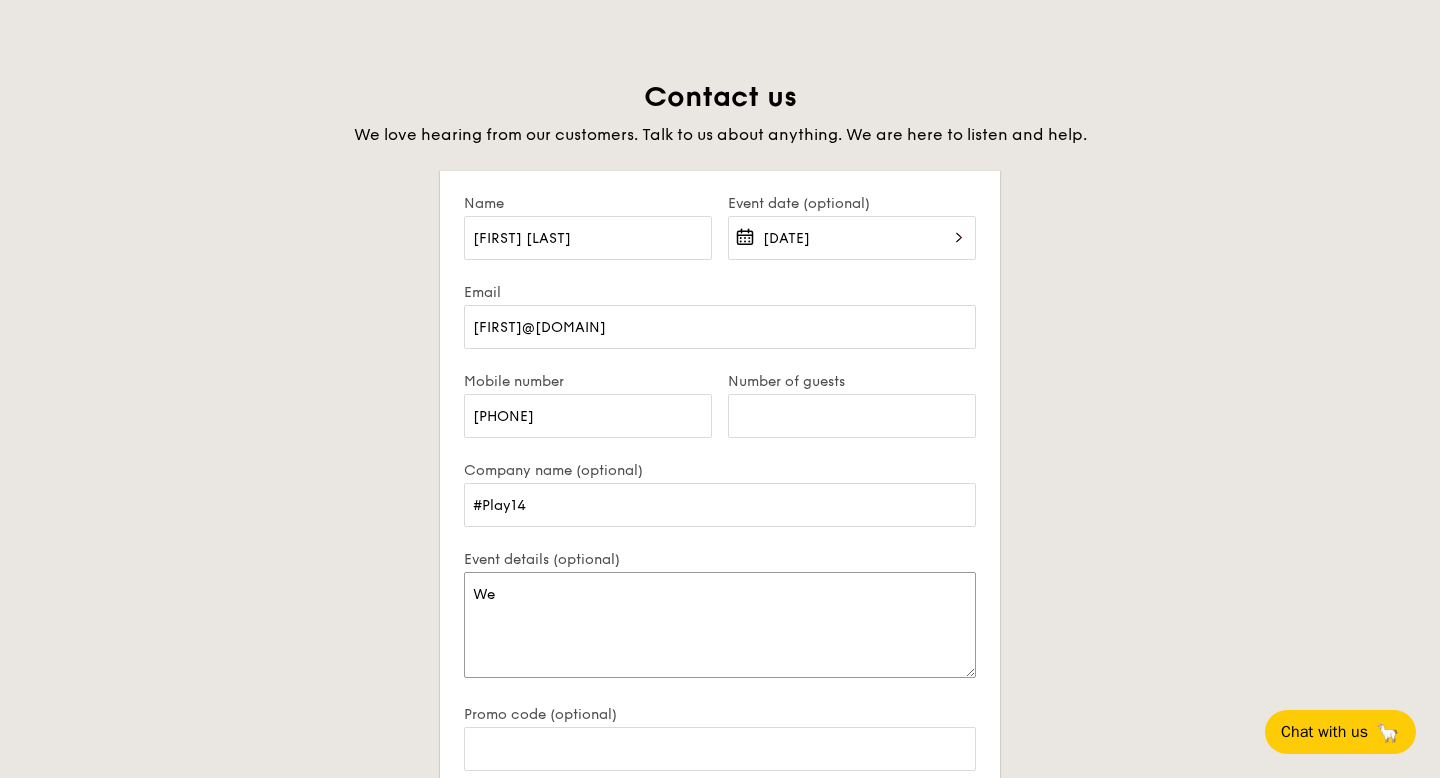 type on "W" 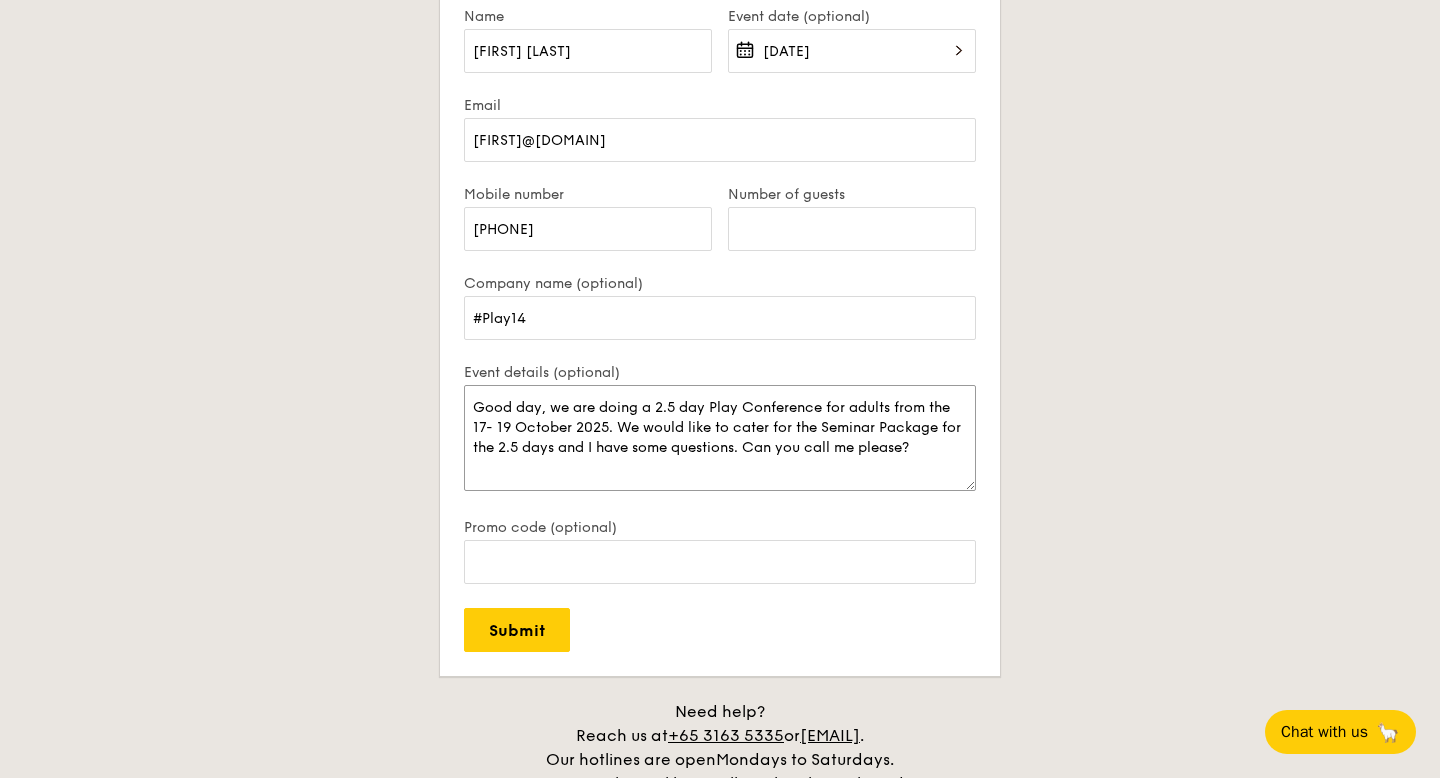 scroll, scrollTop: 3997, scrollLeft: 0, axis: vertical 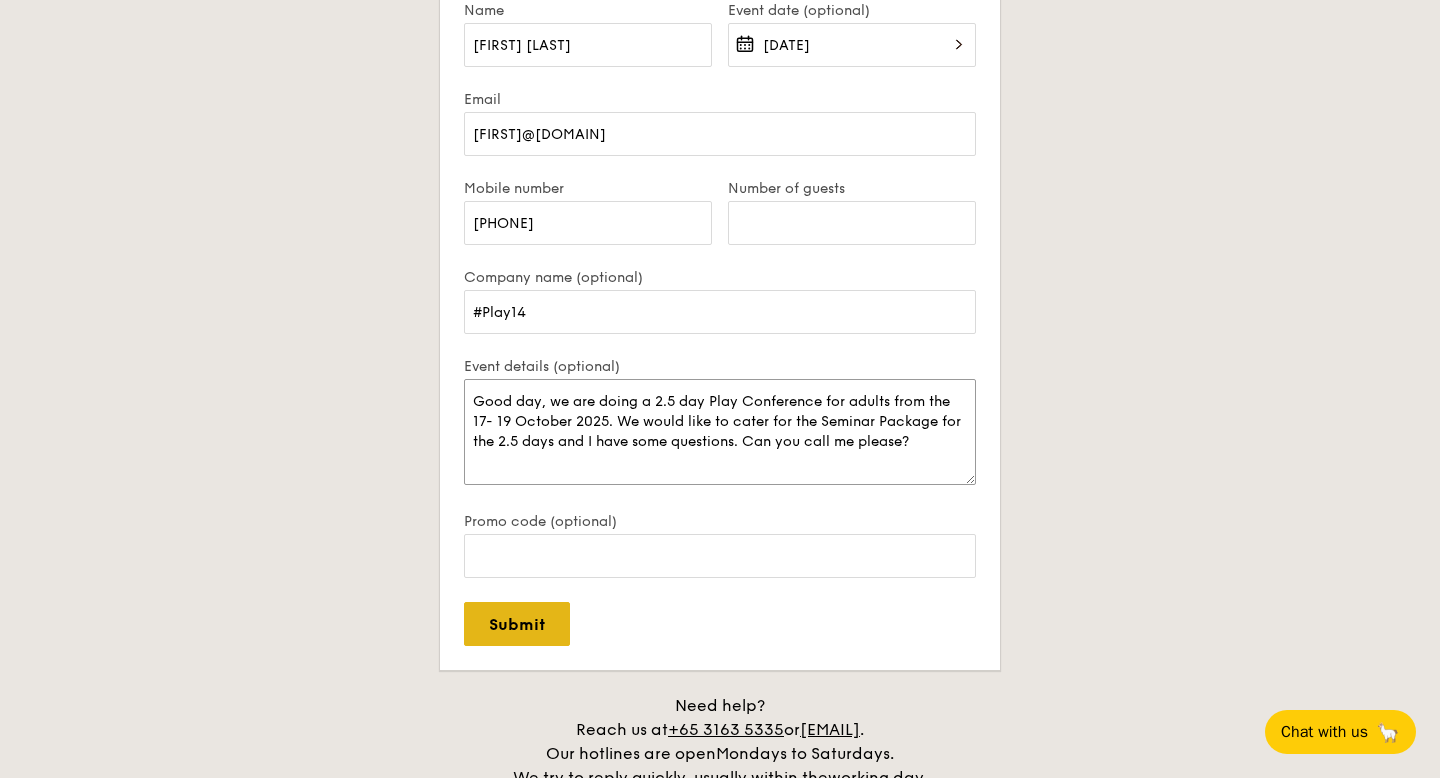 type on "Good day, we are doing a 2.5 day Play Conference for adults from the 17- 19 October 2025. We would like to cater for the Seminar Package for the 2.5 days and I have some questions. Can you call me please?" 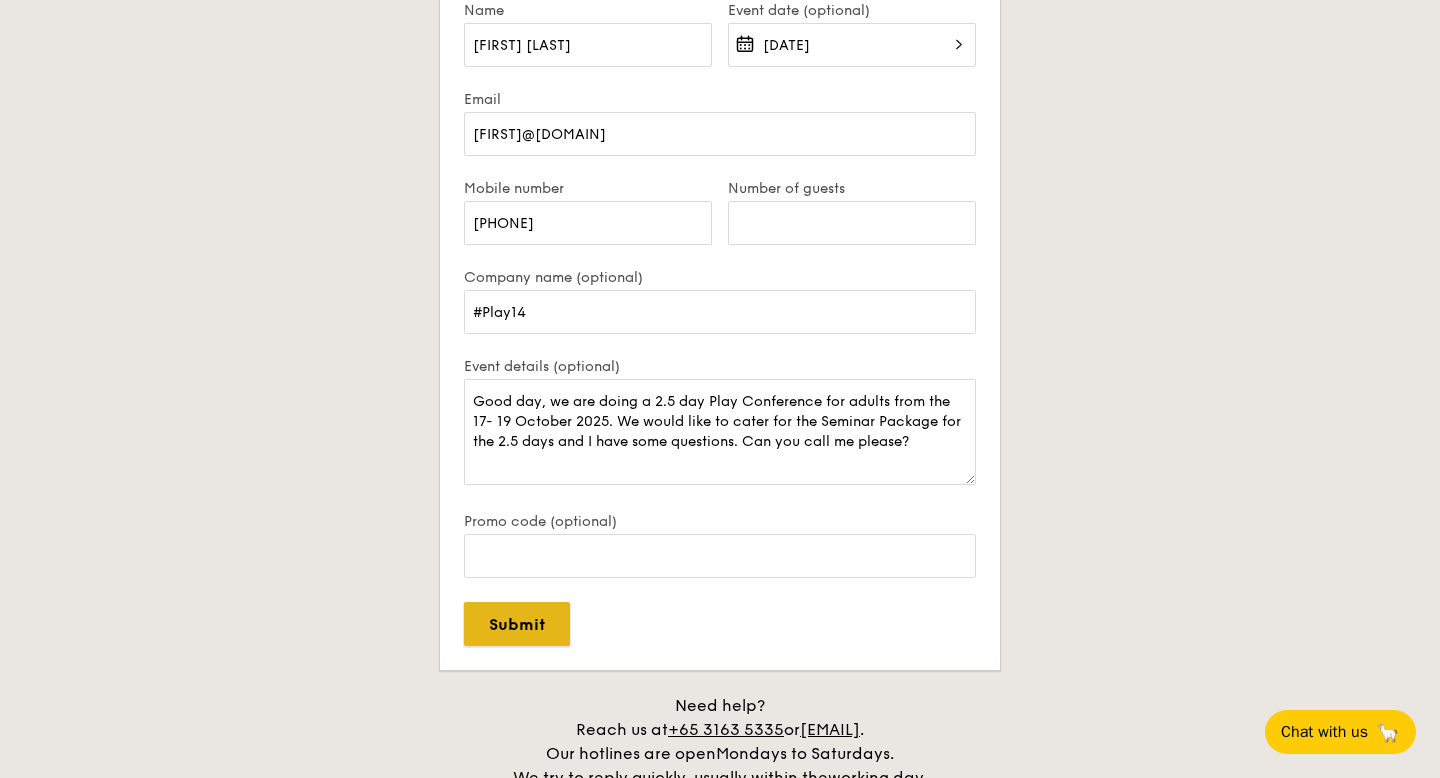 click on "Submit" at bounding box center (517, 624) 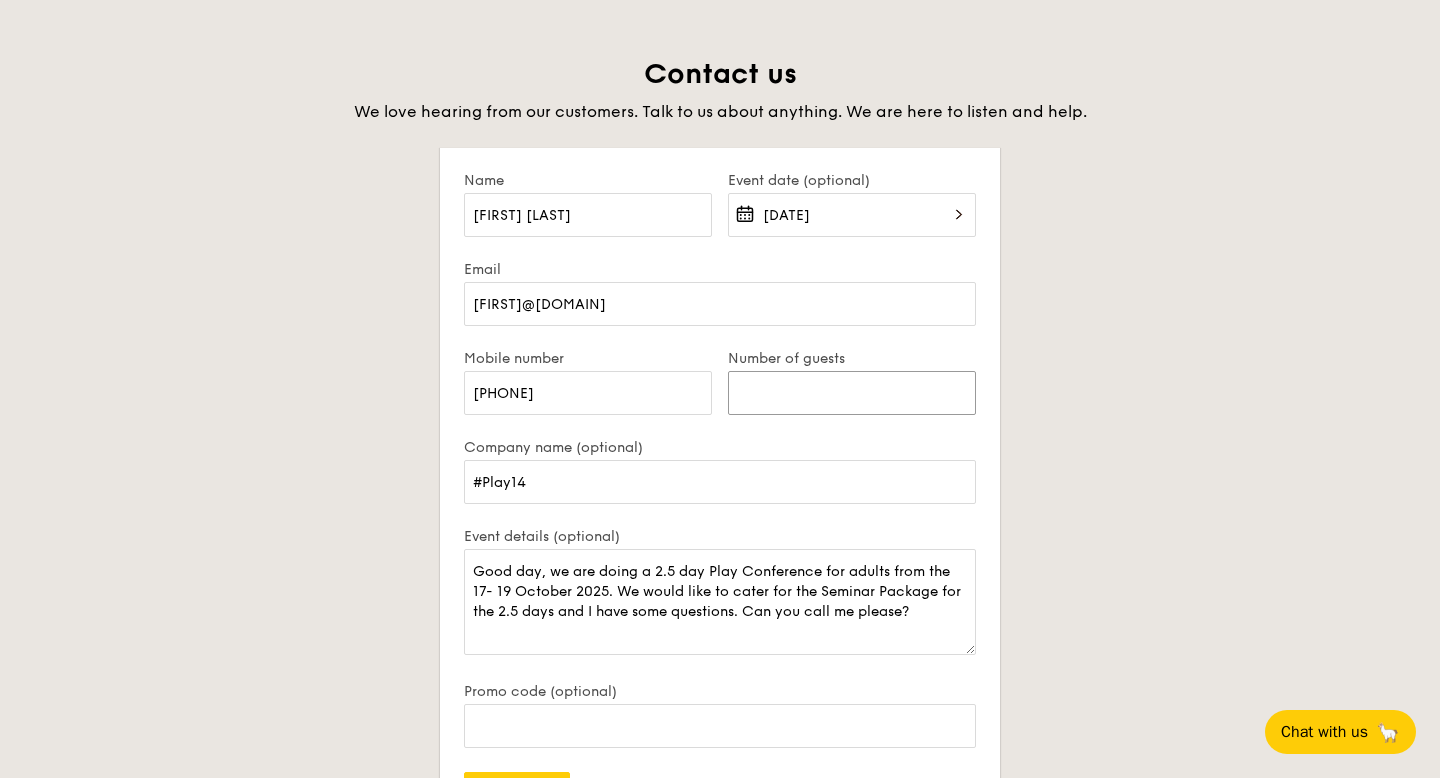 scroll, scrollTop: 4088, scrollLeft: 0, axis: vertical 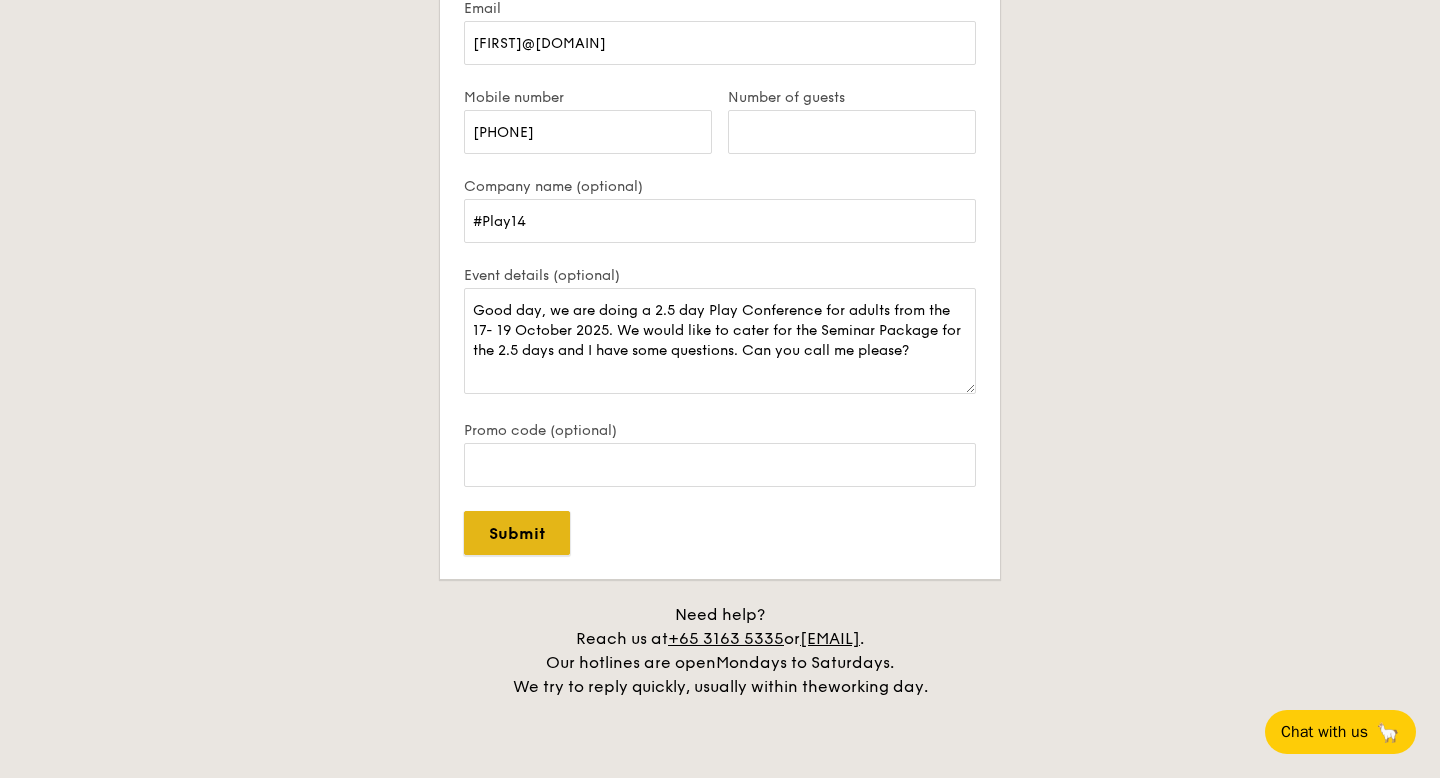 click on "Submit" at bounding box center [517, 533] 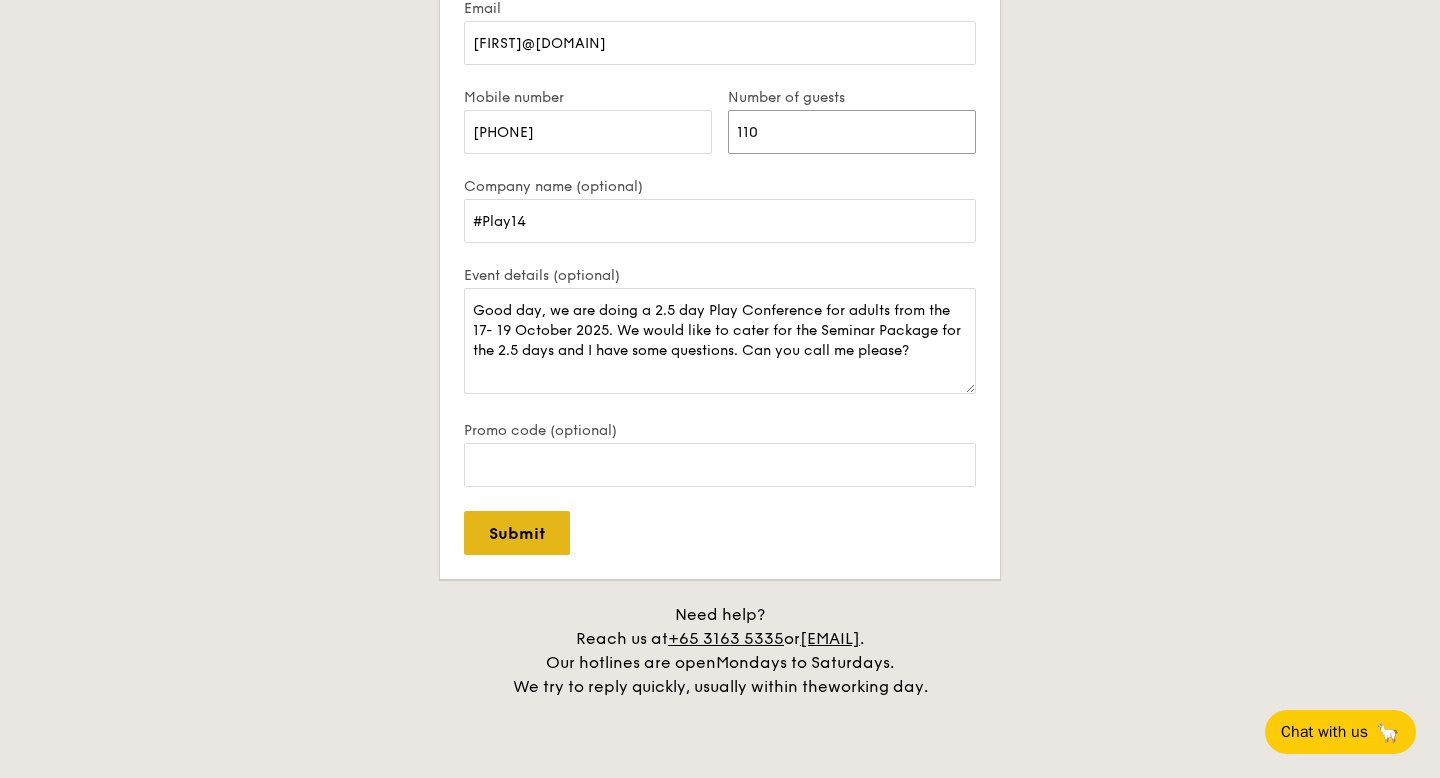 type on "110" 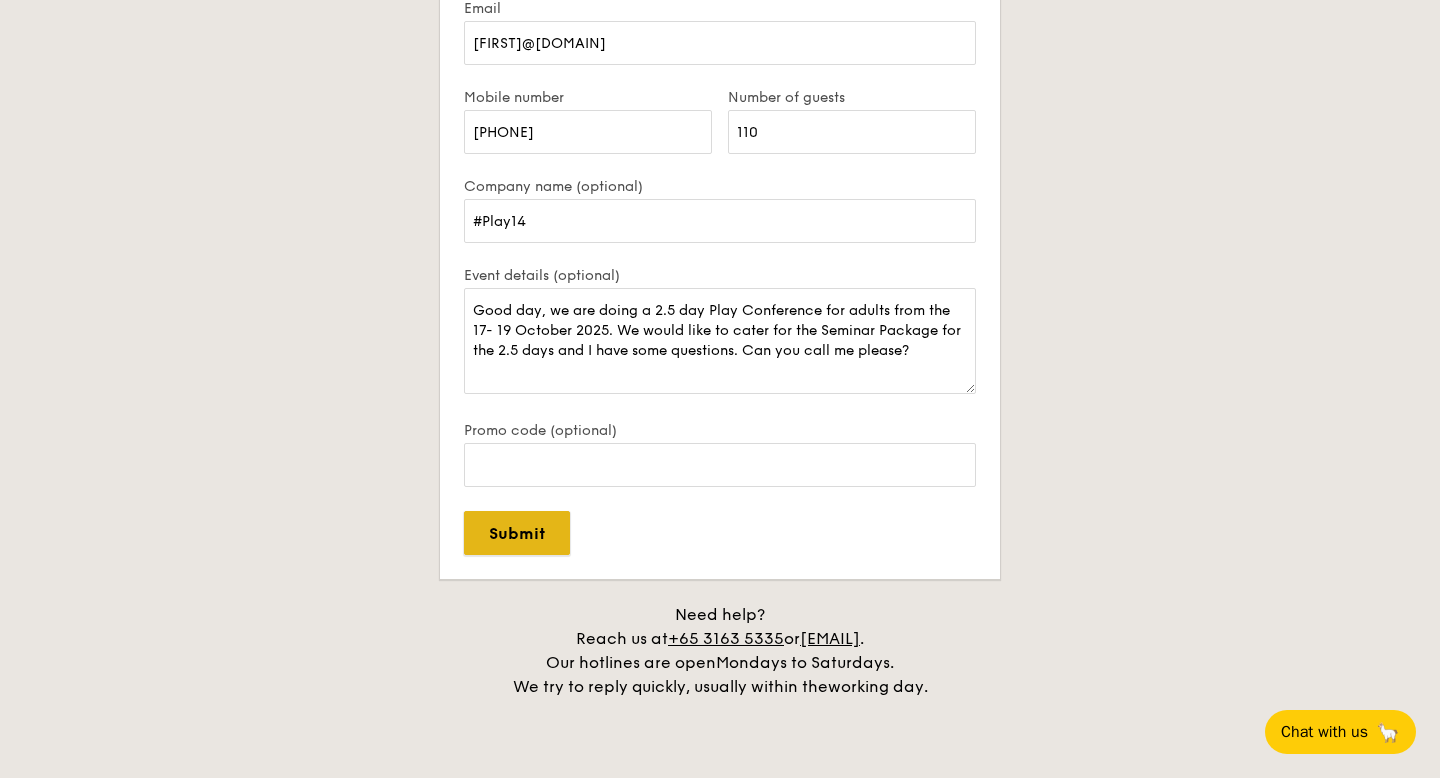 click on "Submit" at bounding box center (517, 533) 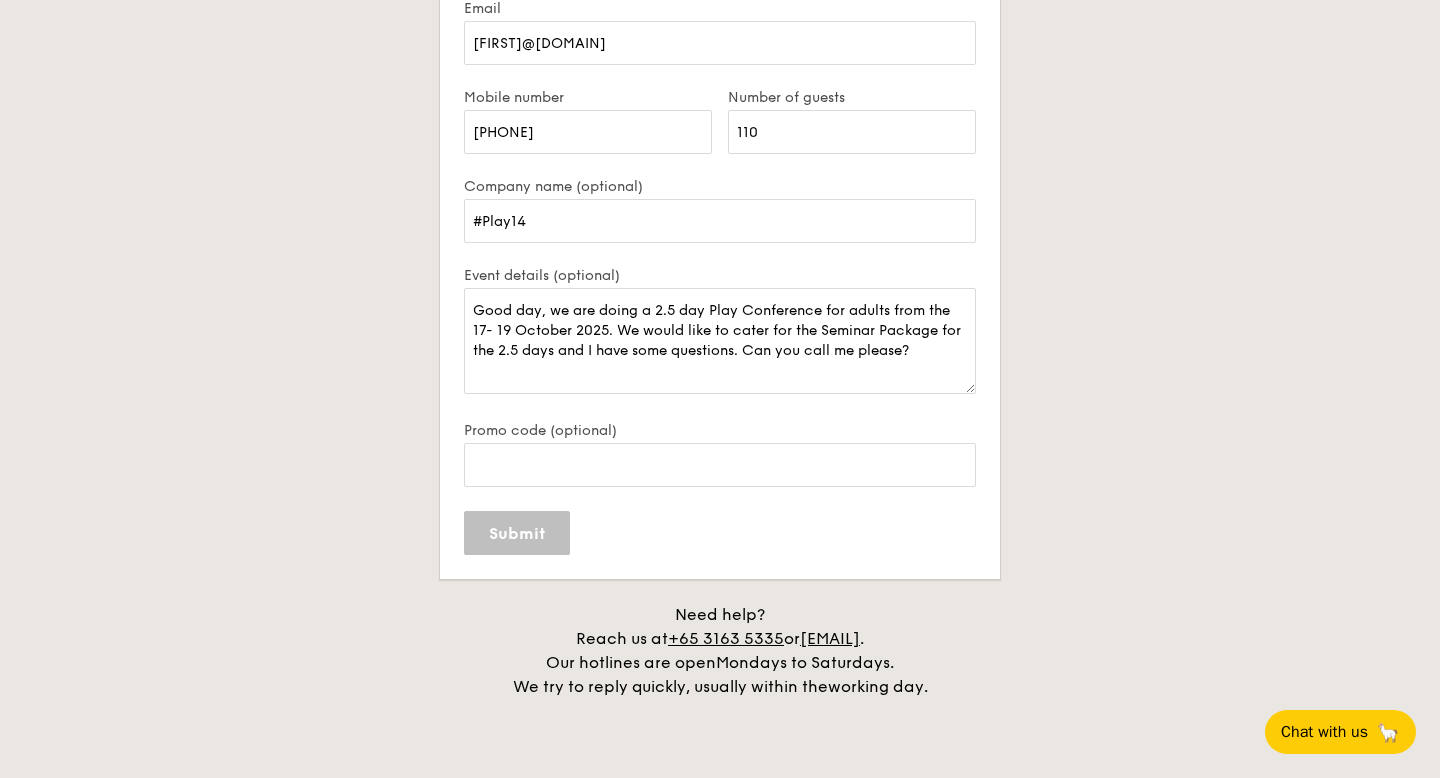 type 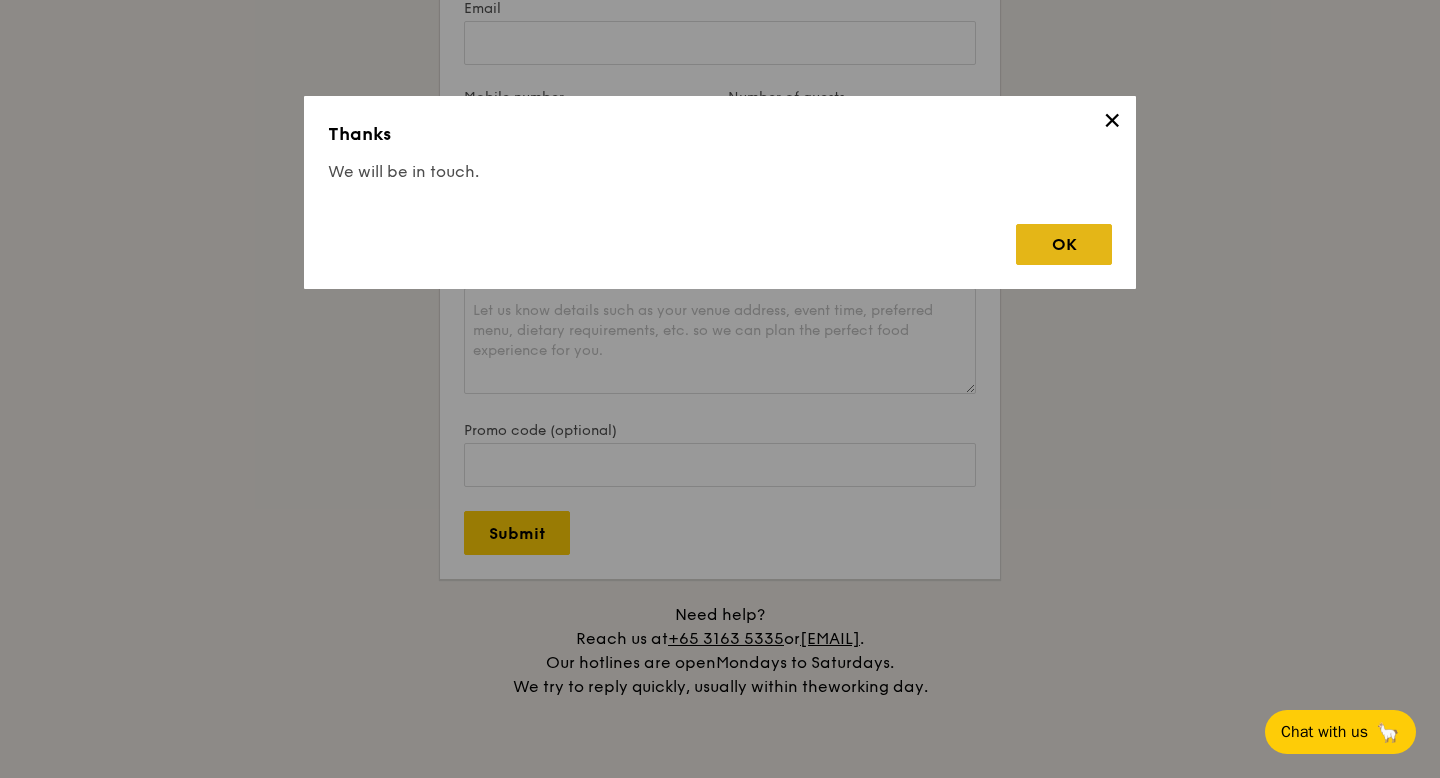 click on "OK" at bounding box center [1064, 244] 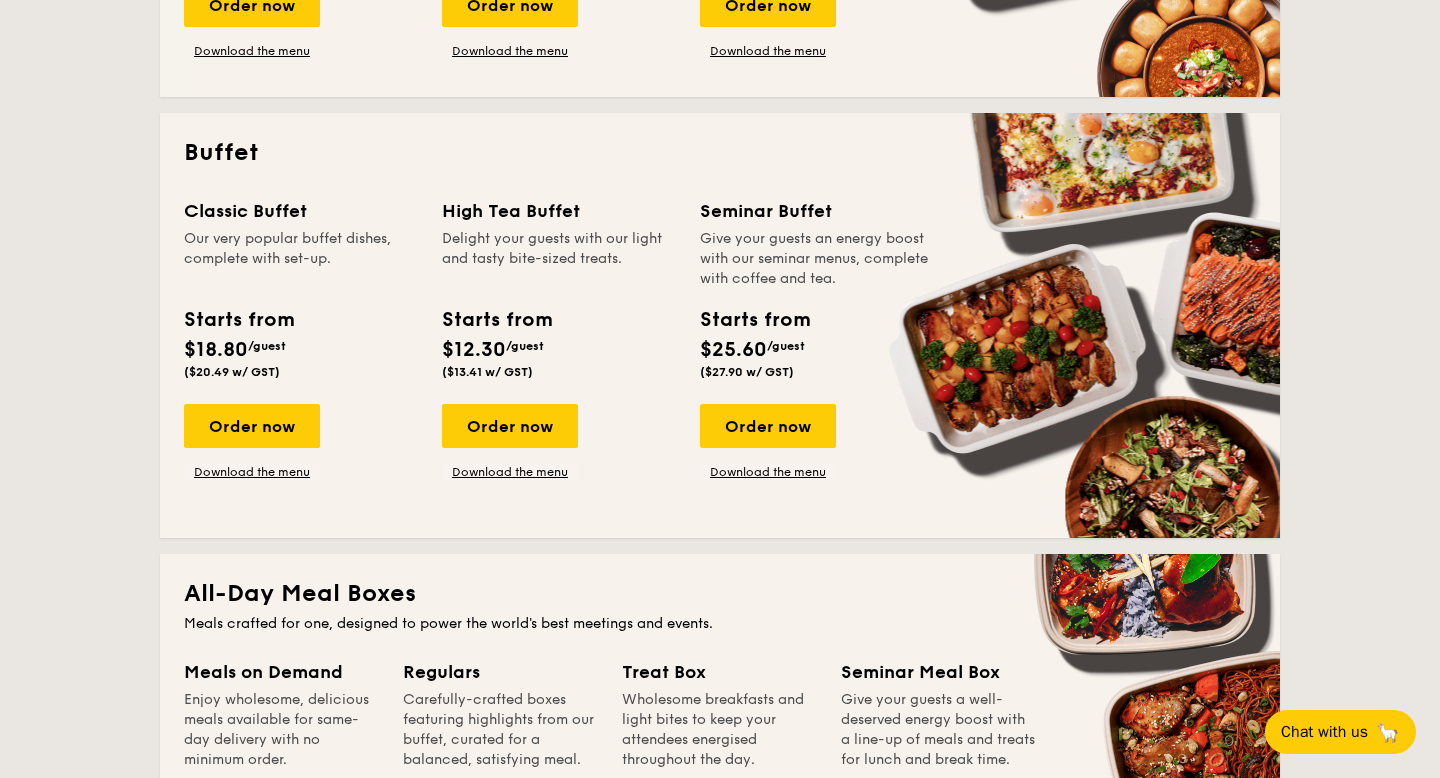 scroll, scrollTop: 793, scrollLeft: 0, axis: vertical 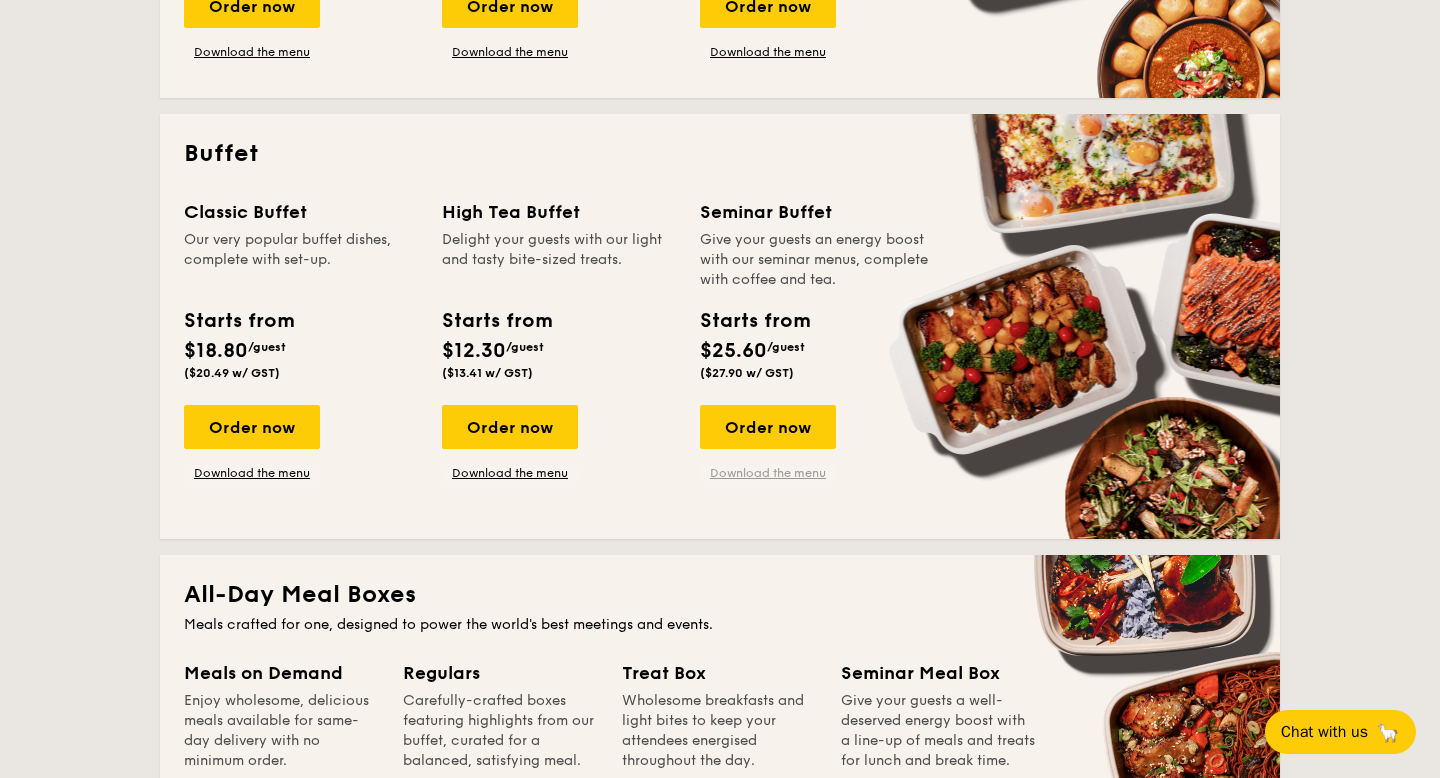 click on "Download the menu" at bounding box center (768, 473) 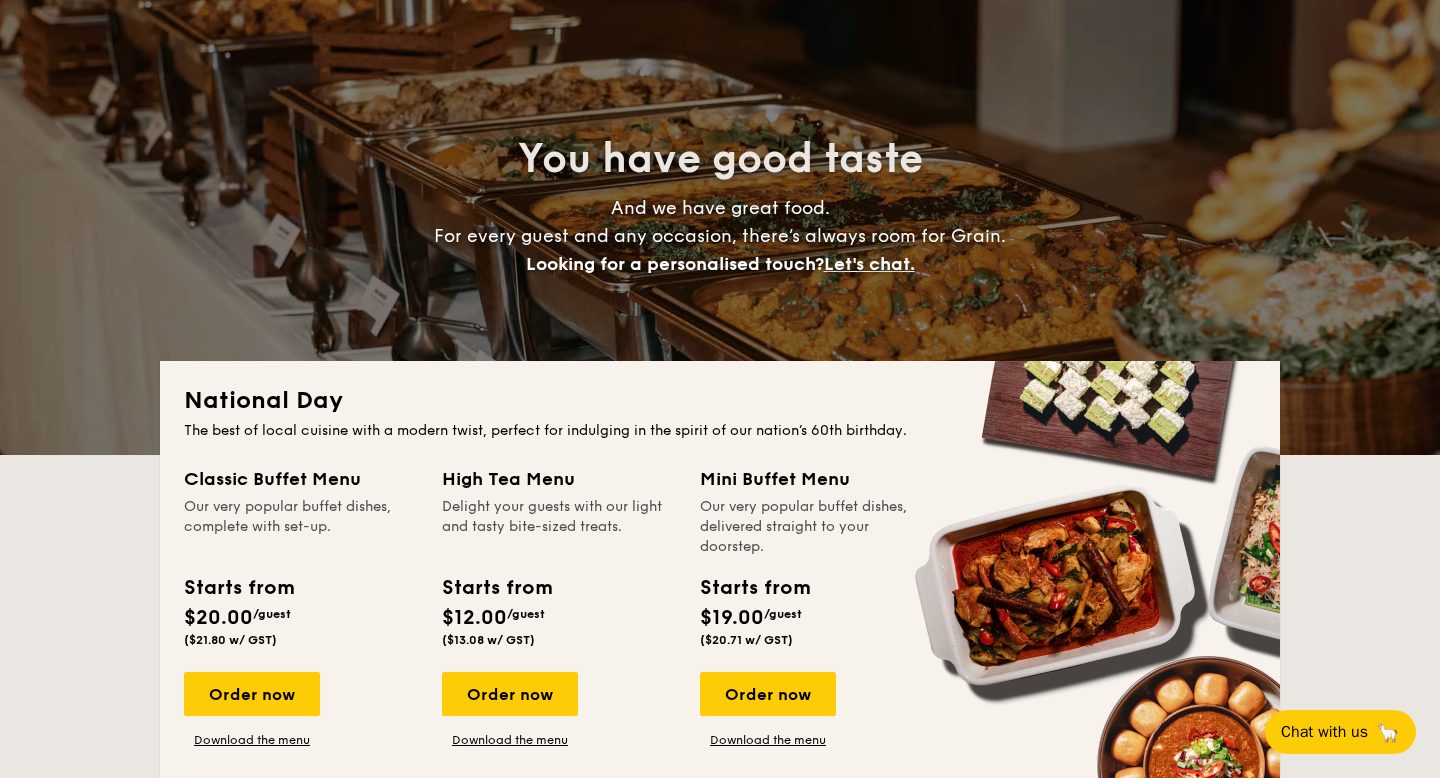 scroll, scrollTop: 0, scrollLeft: 0, axis: both 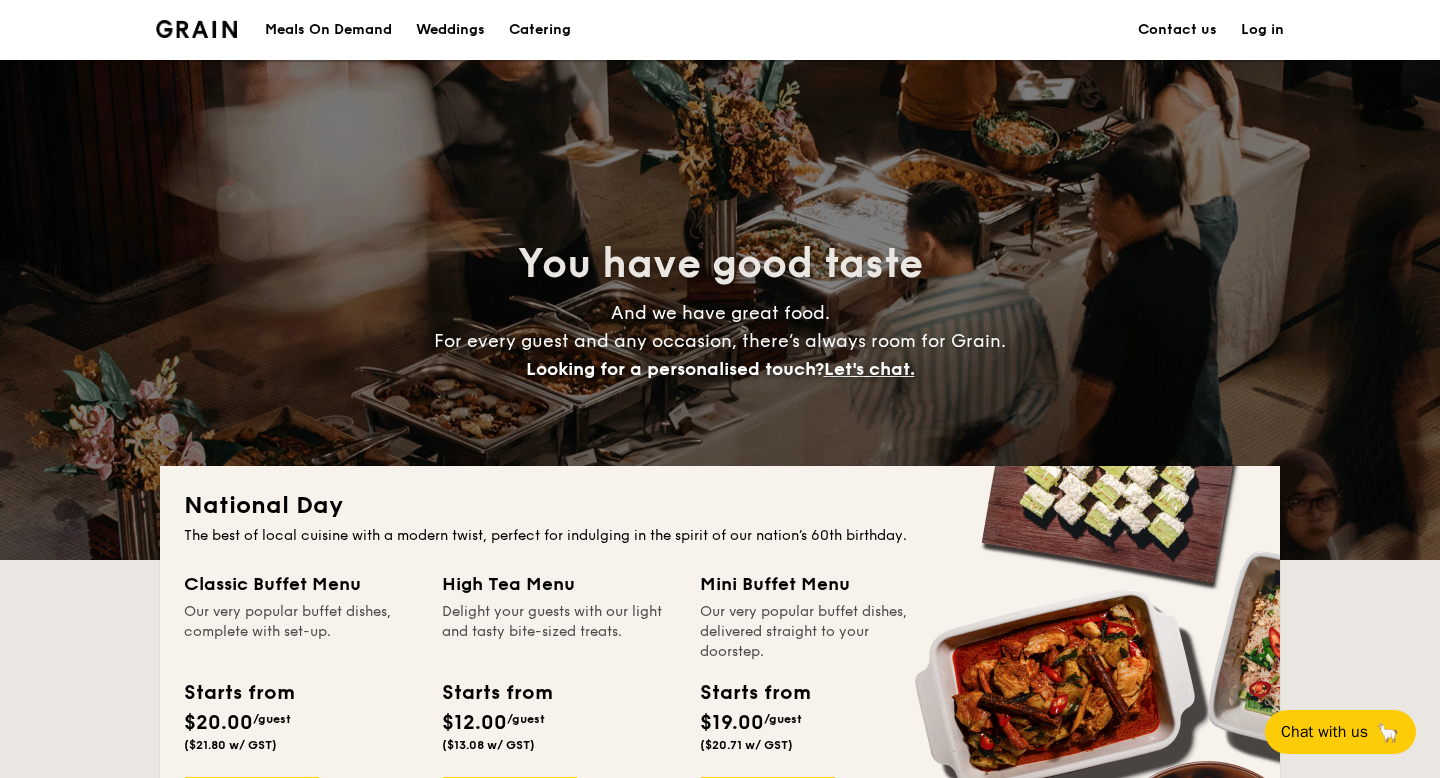 click on "Catering" at bounding box center [540, 30] 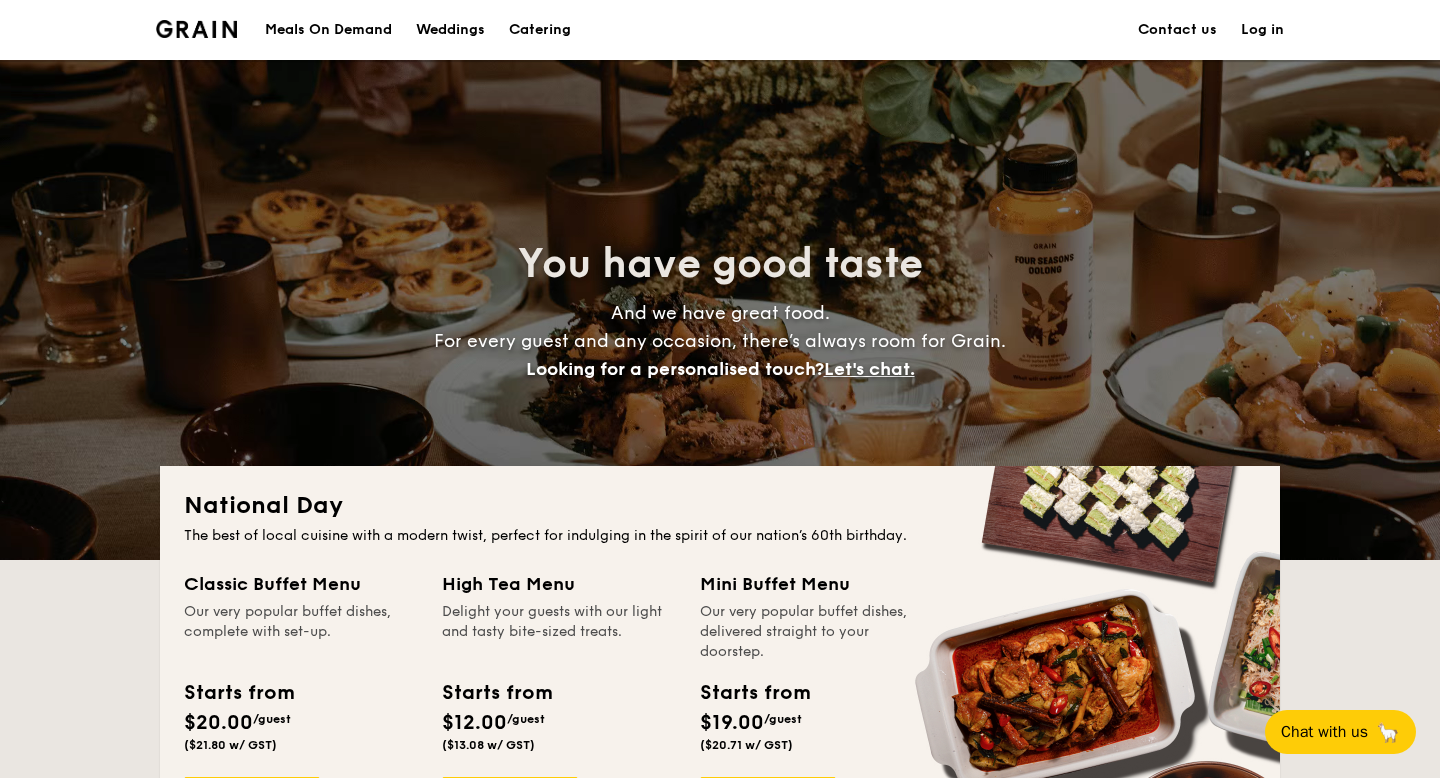 click on "Catering" at bounding box center [540, 30] 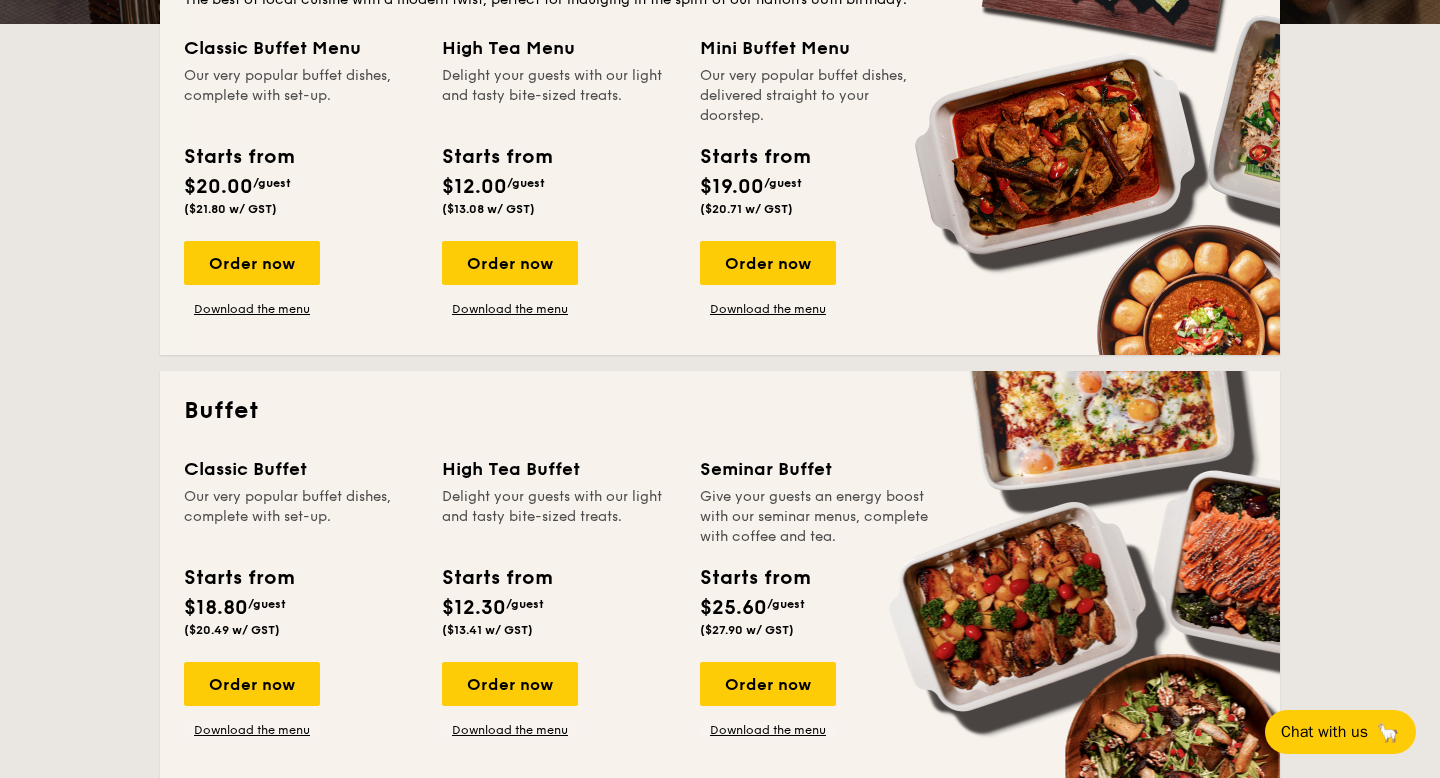 scroll, scrollTop: 537, scrollLeft: 0, axis: vertical 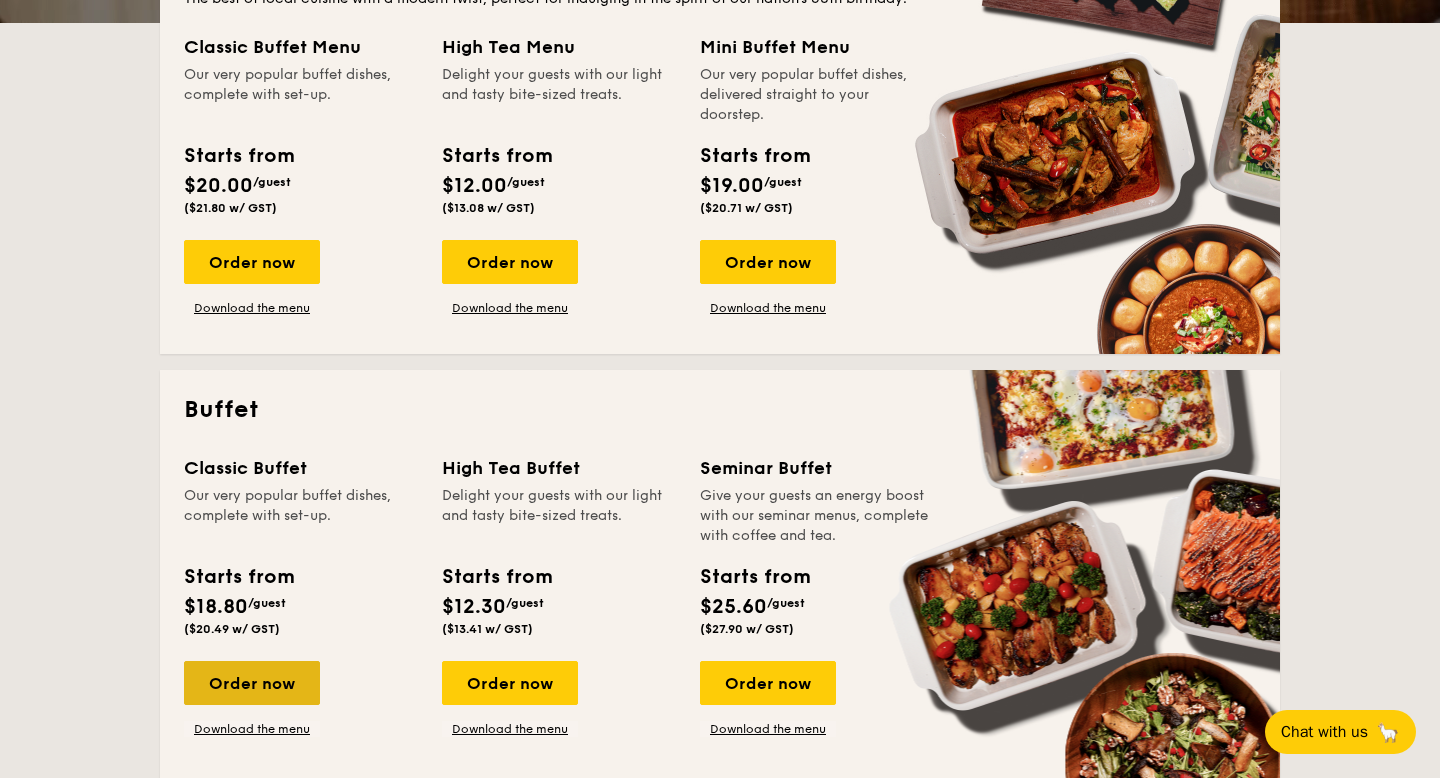 click on "Order now" at bounding box center [252, 683] 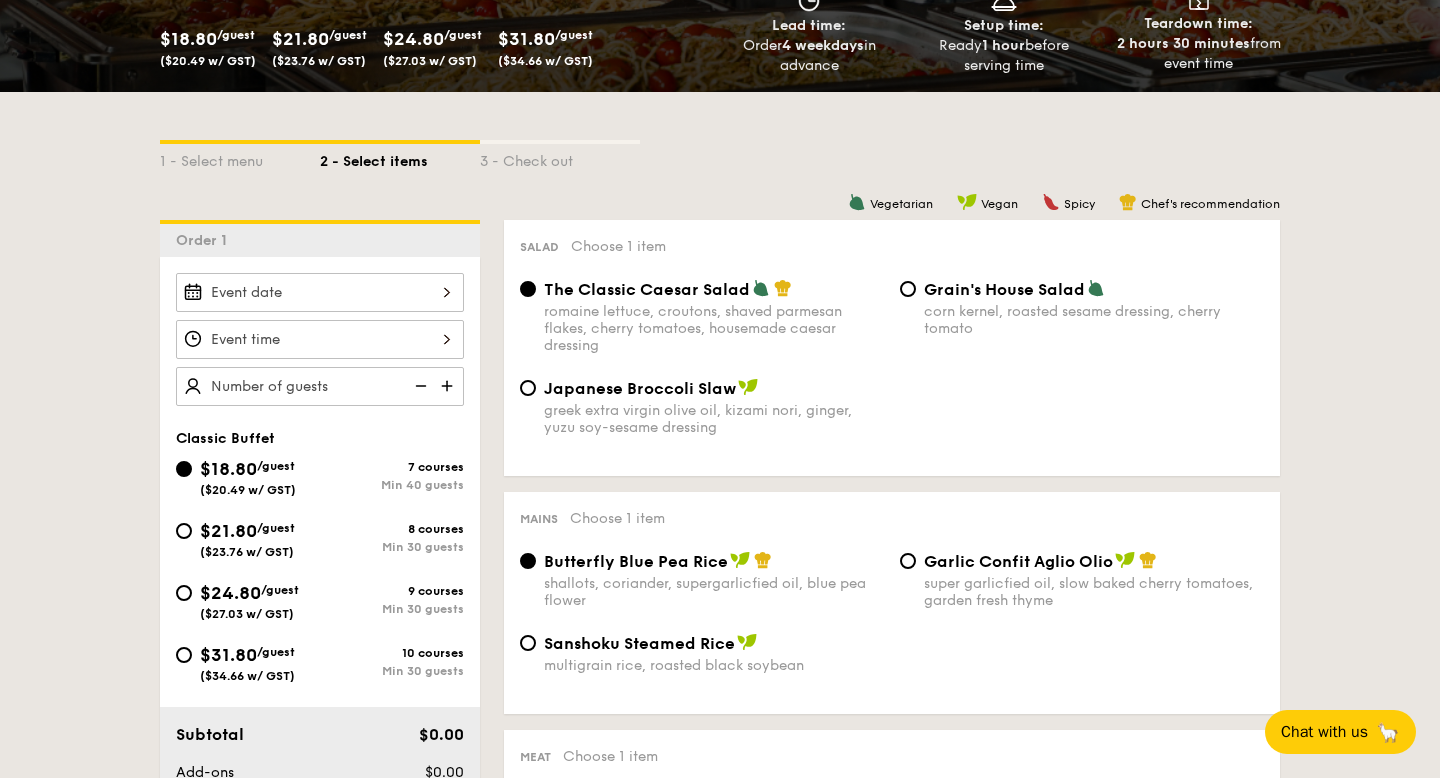 scroll, scrollTop: 350, scrollLeft: 0, axis: vertical 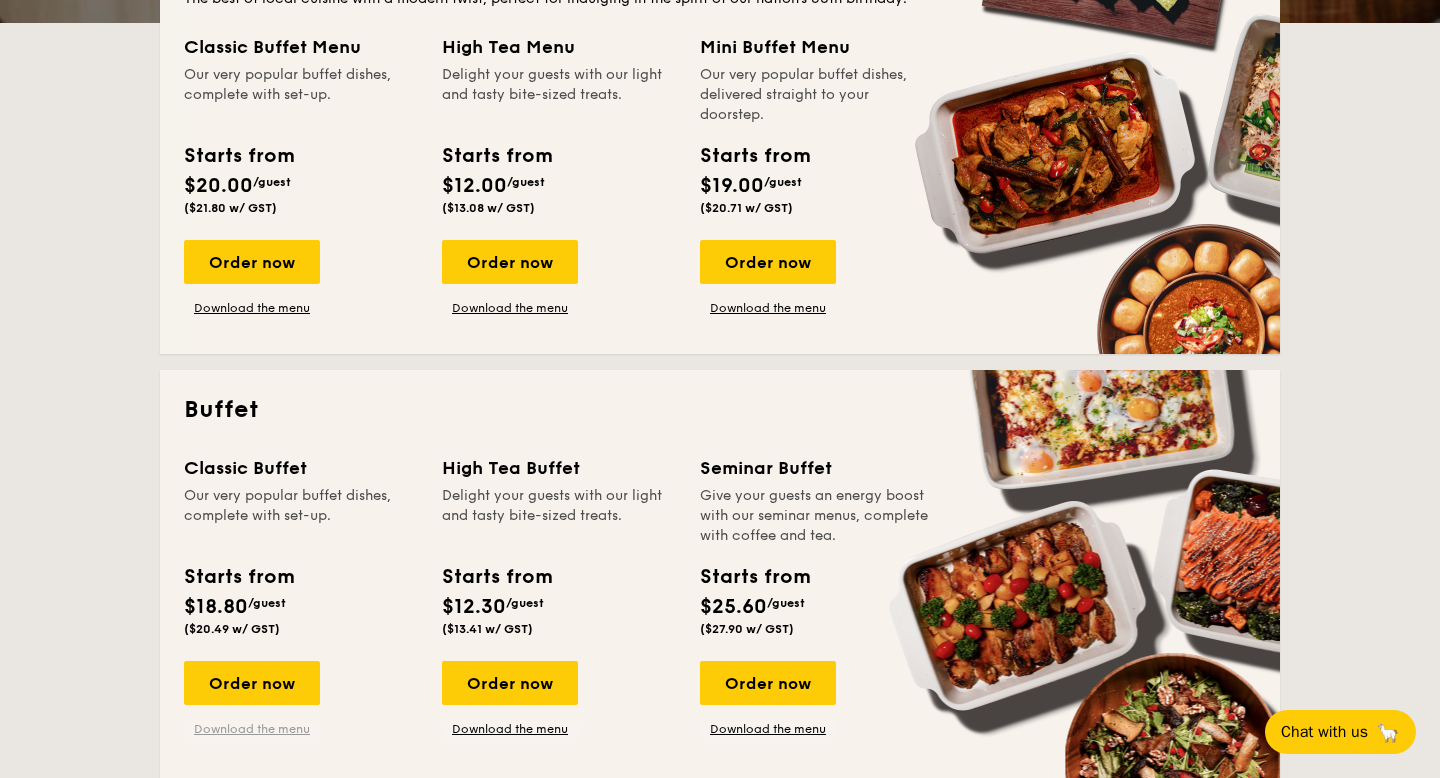 click on "Download the menu" at bounding box center (252, 729) 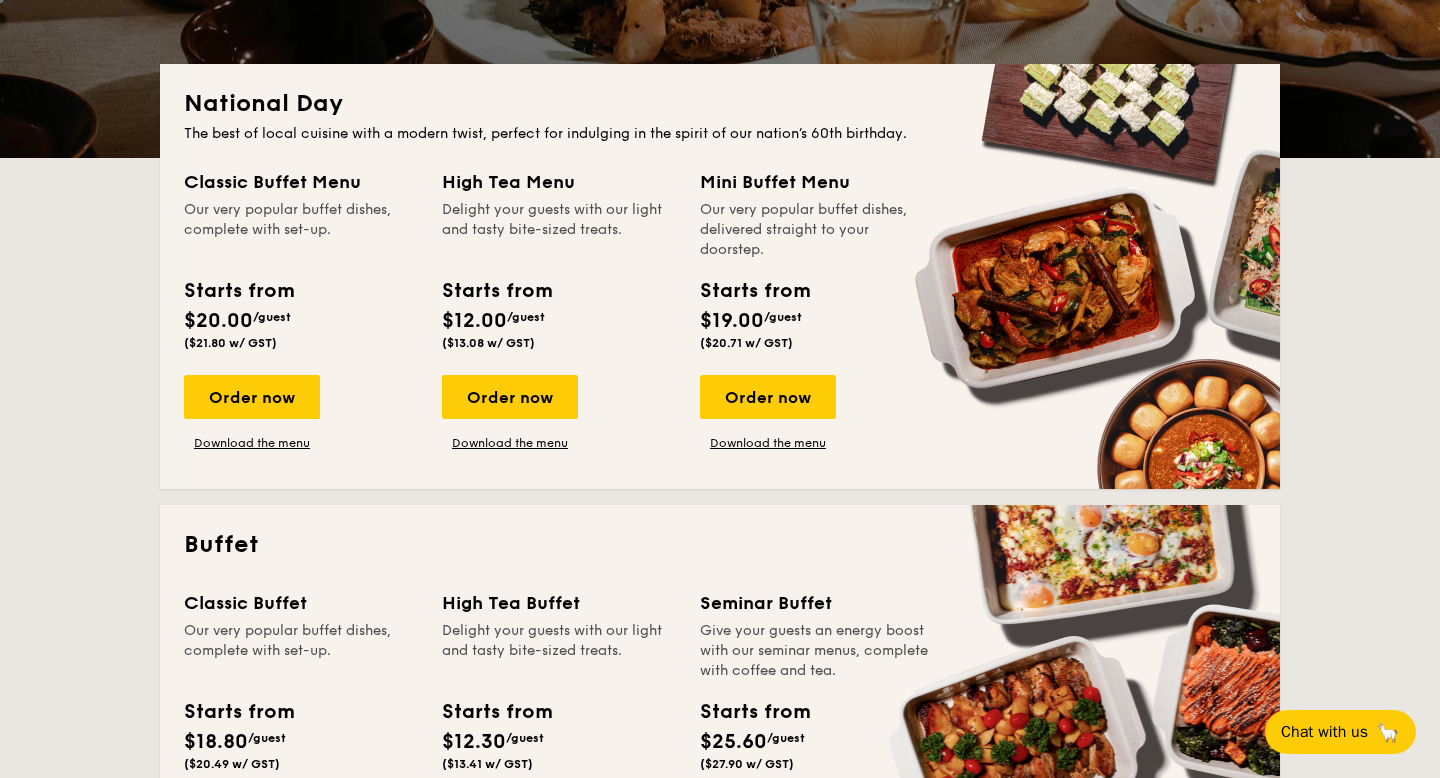 scroll, scrollTop: 0, scrollLeft: 0, axis: both 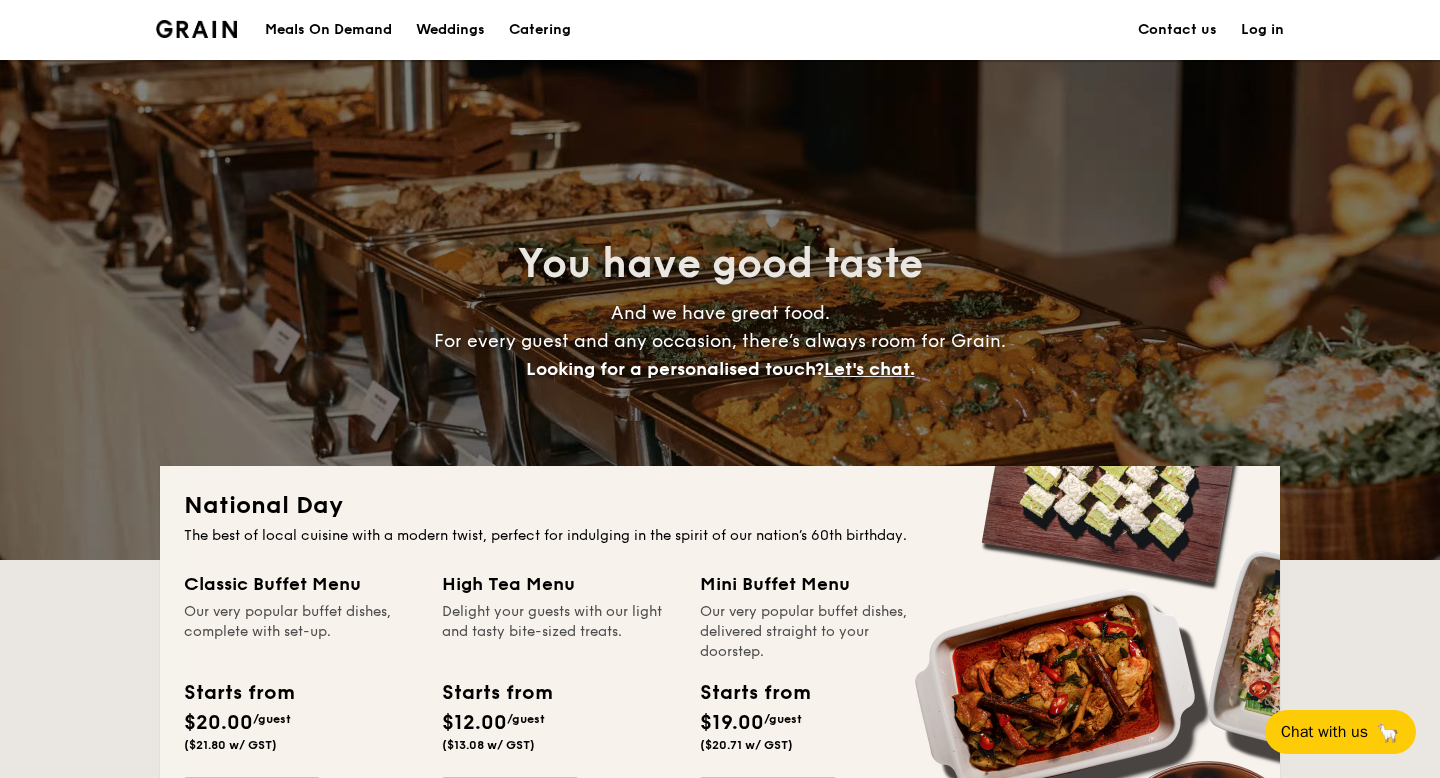 click at bounding box center (196, 29) 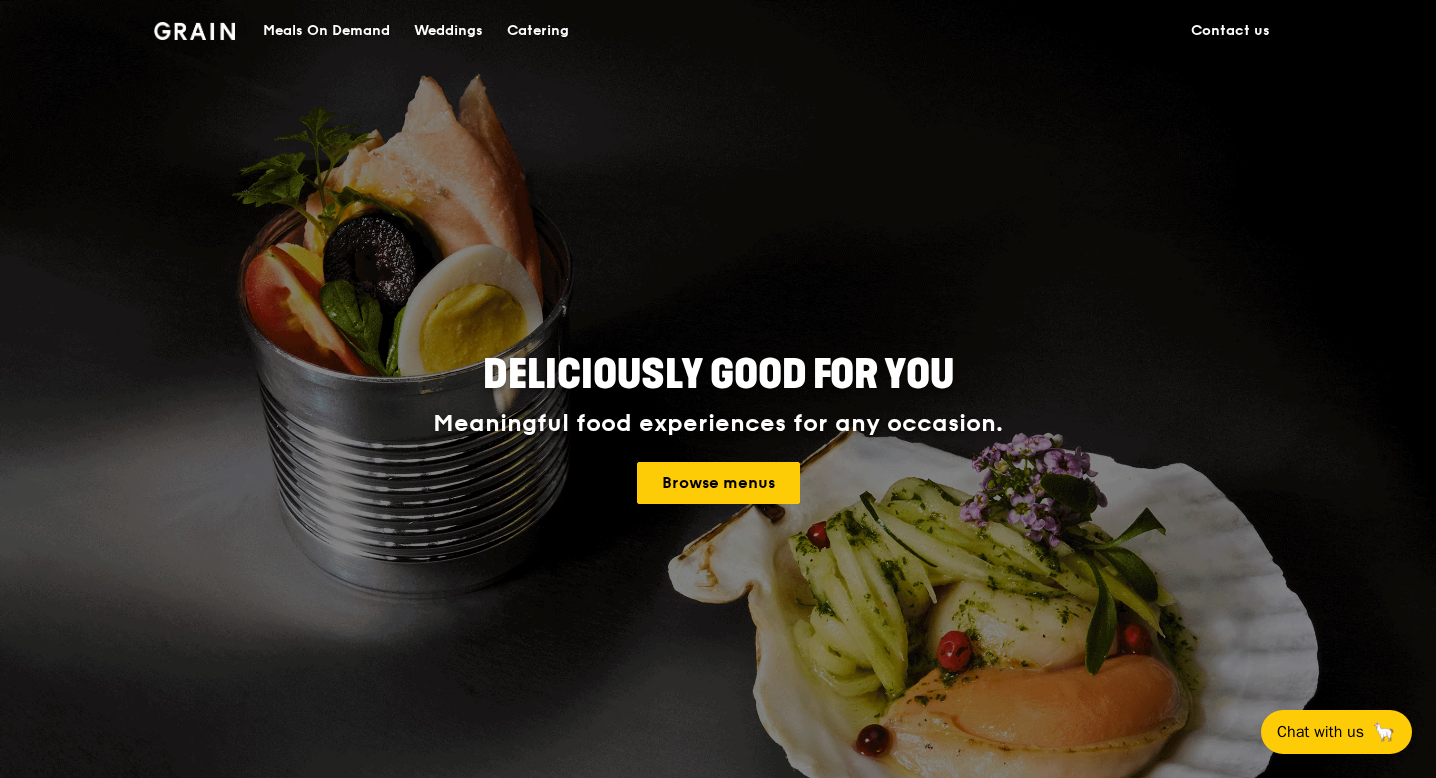 scroll, scrollTop: 0, scrollLeft: 0, axis: both 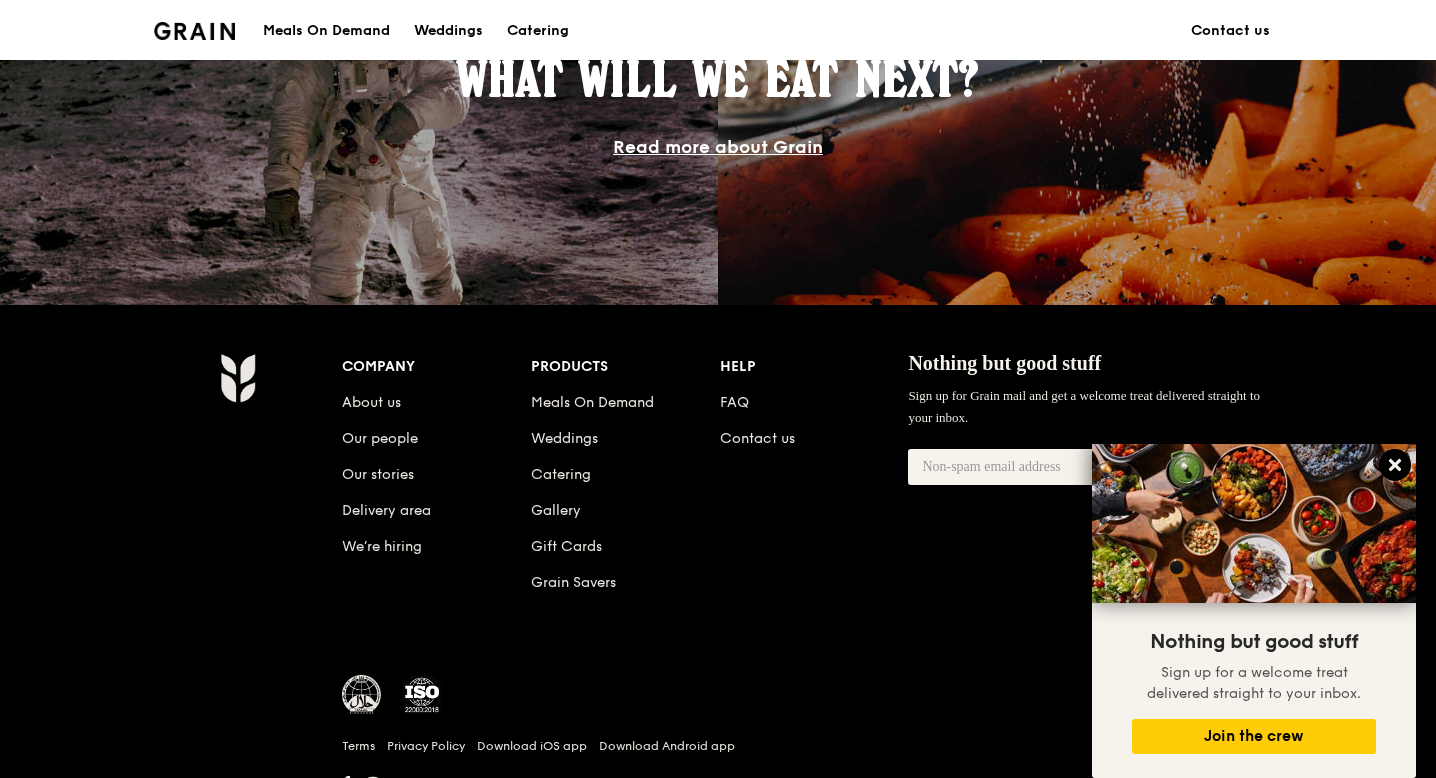 click 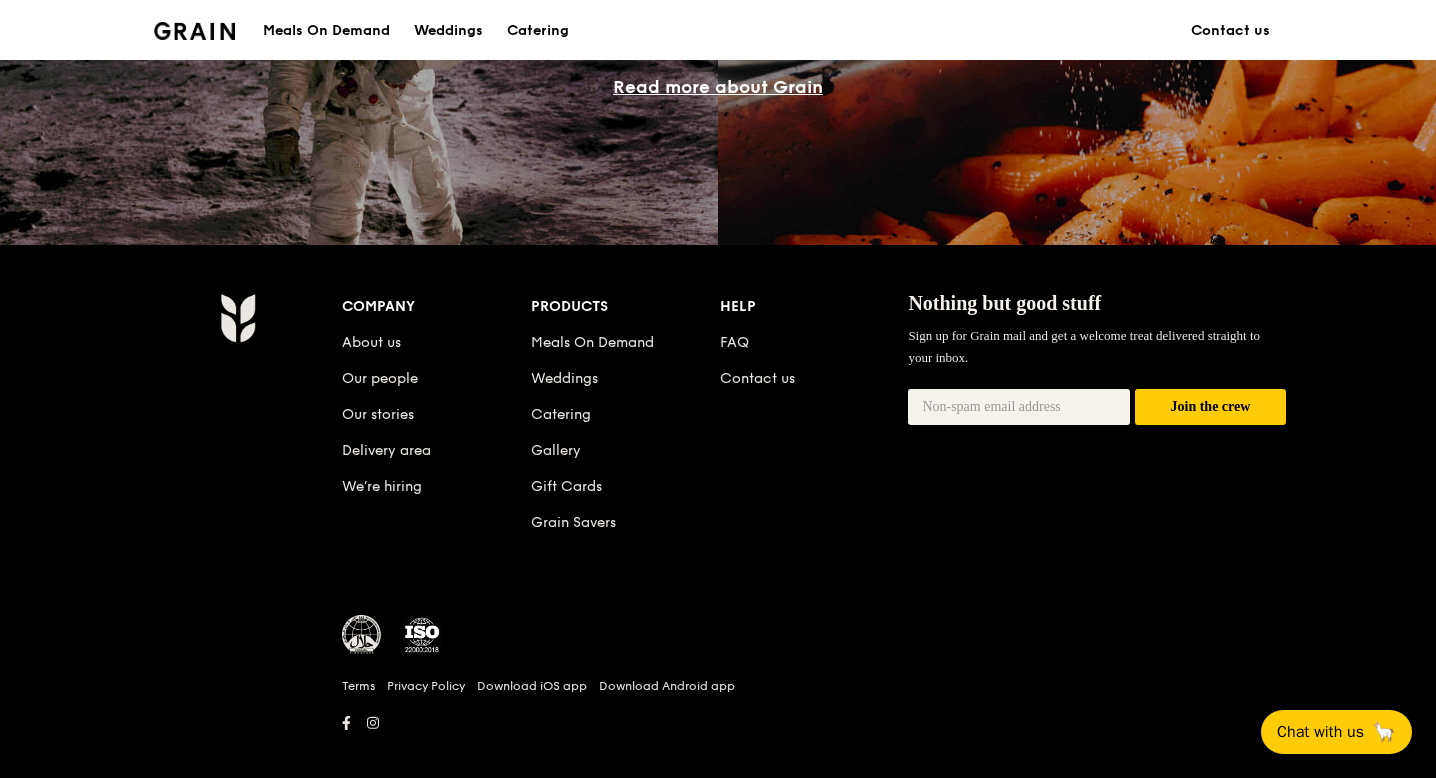 scroll, scrollTop: 1841, scrollLeft: 0, axis: vertical 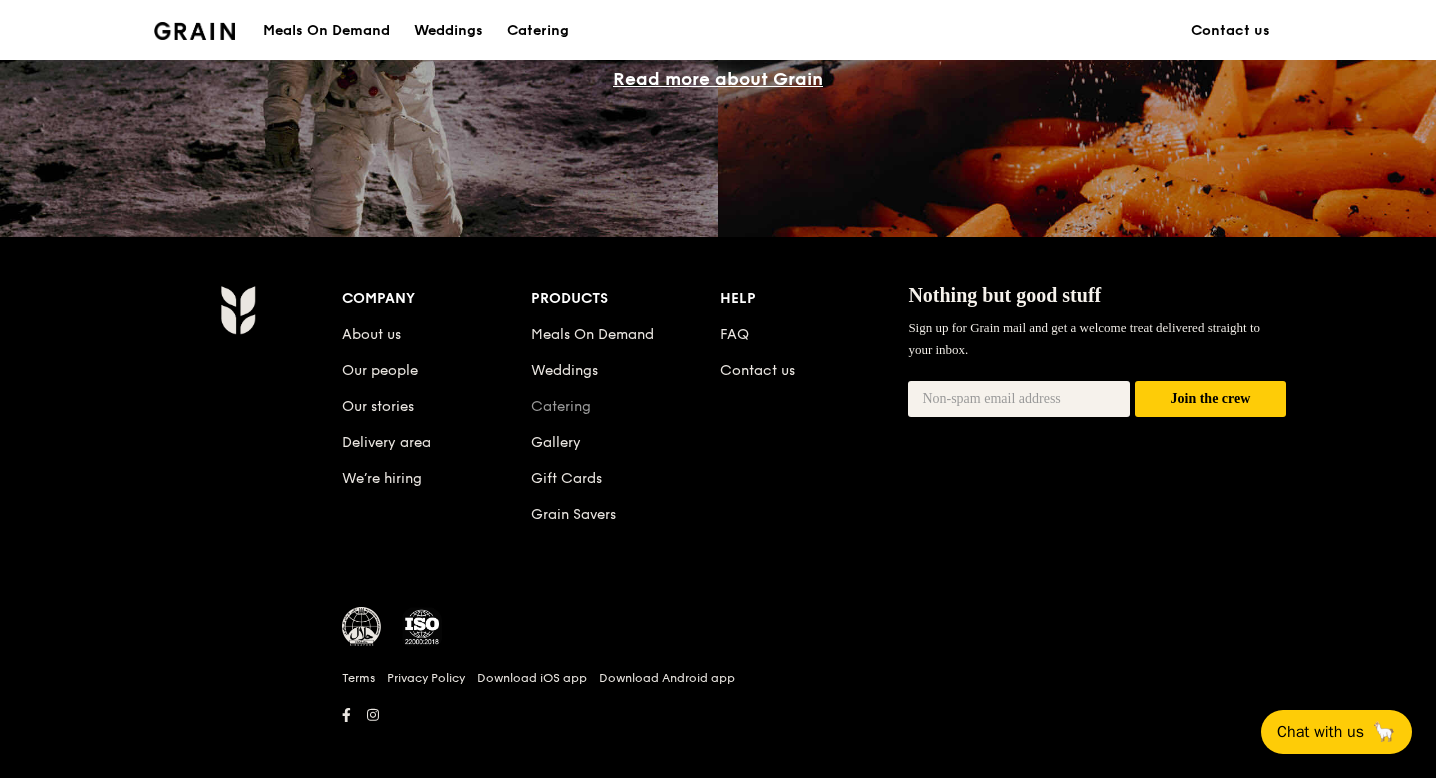 click on "Catering" at bounding box center [561, 406] 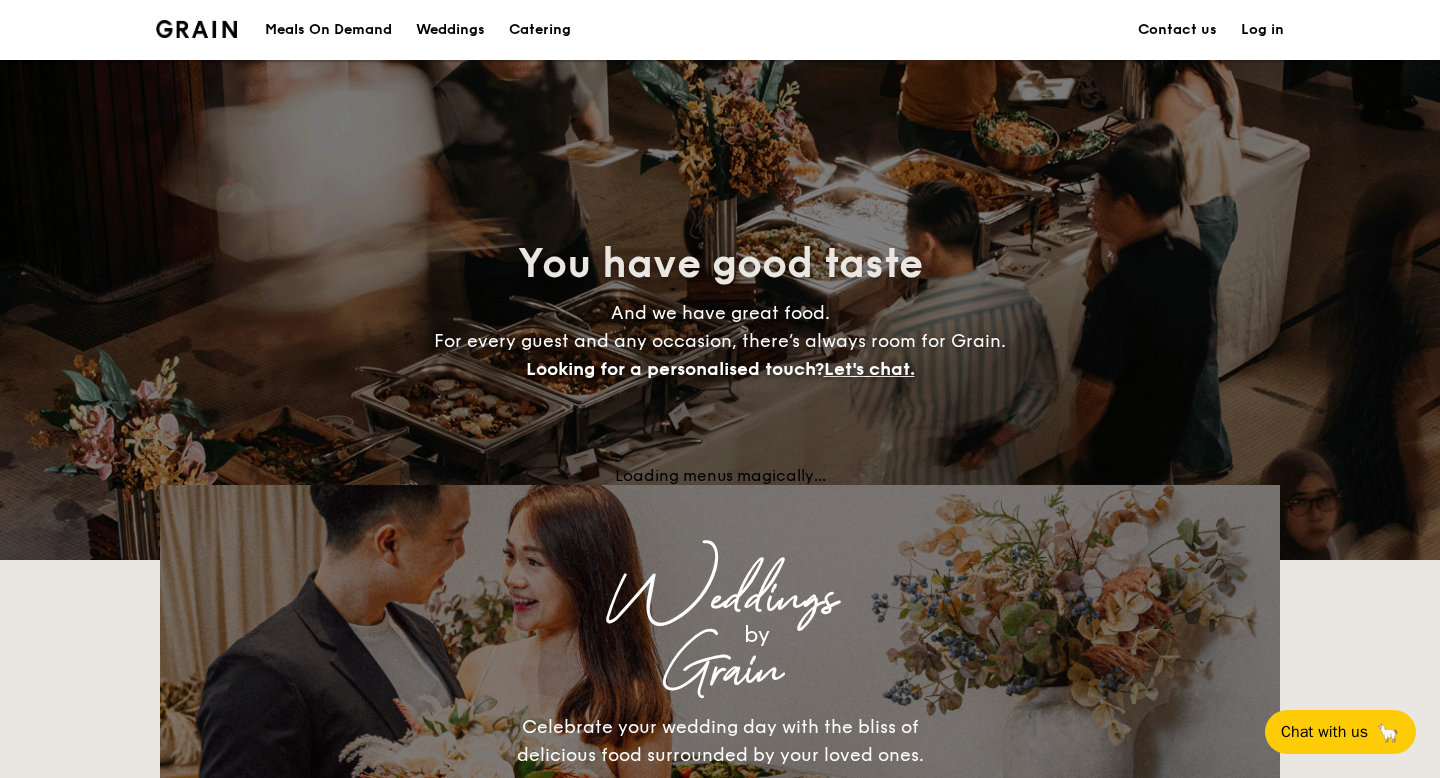 scroll, scrollTop: 0, scrollLeft: 0, axis: both 